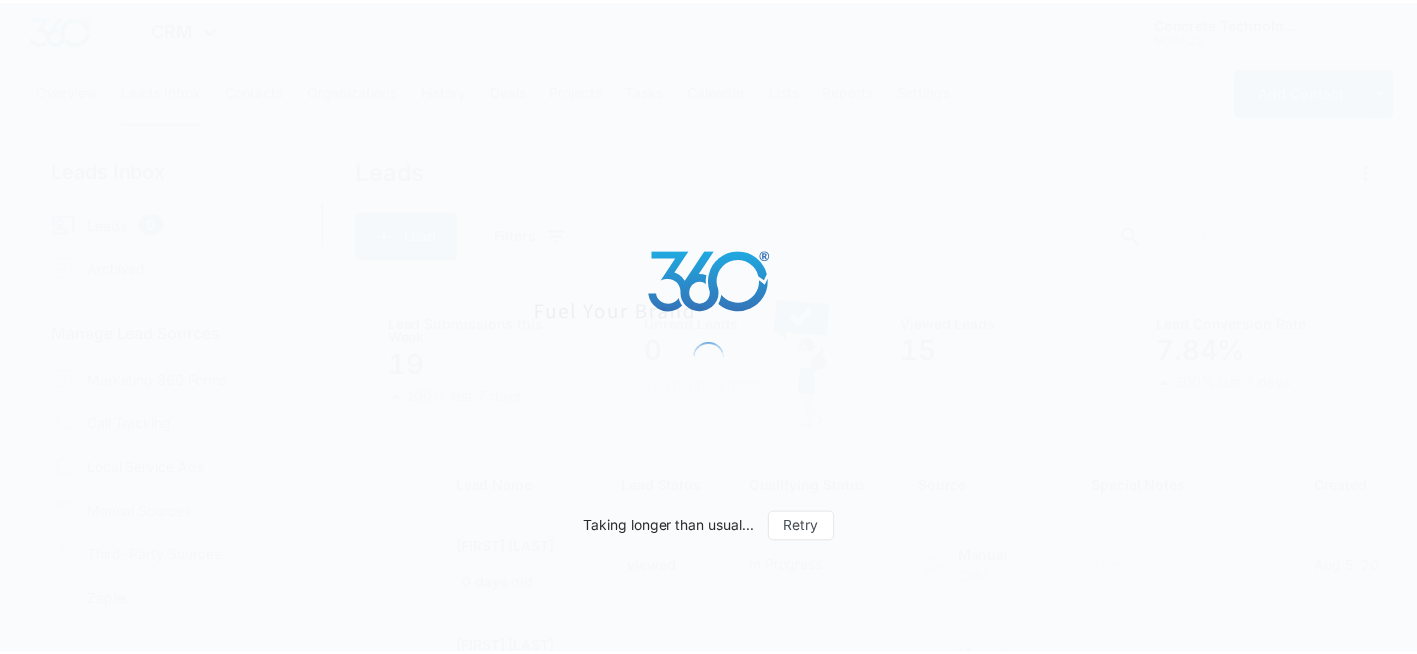 scroll, scrollTop: 0, scrollLeft: 0, axis: both 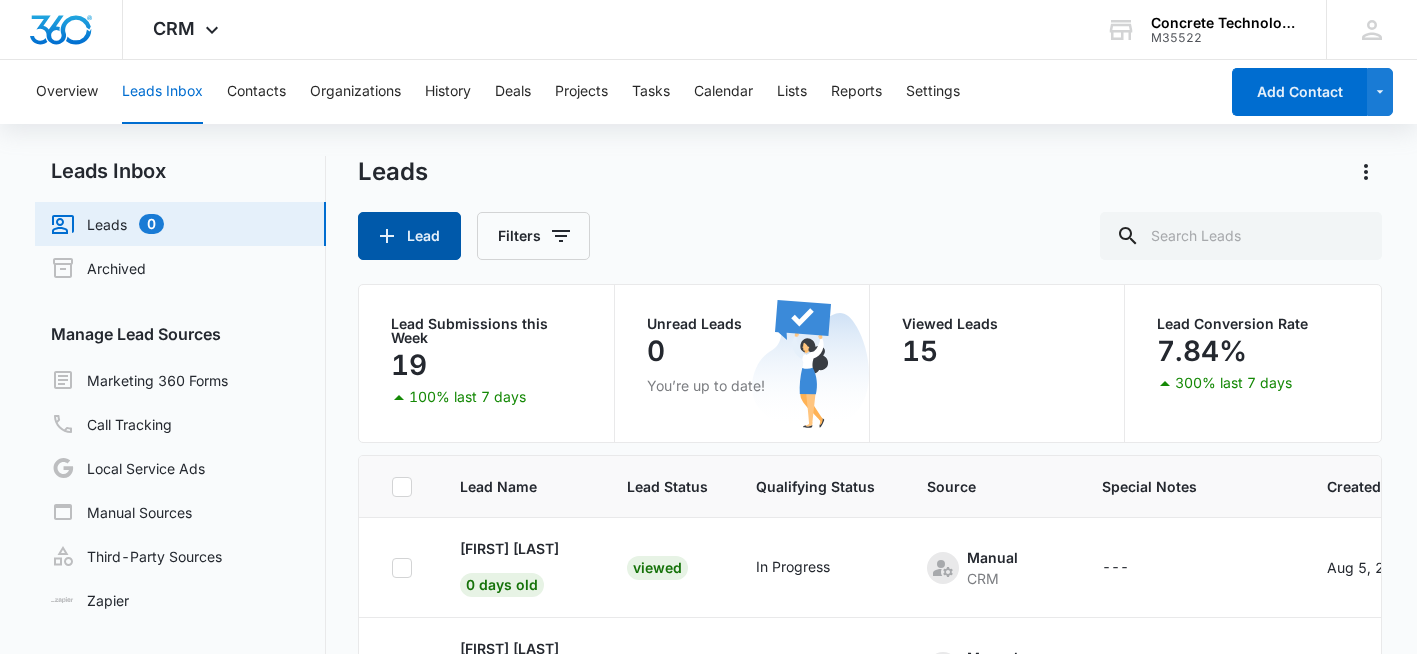 click on "Lead" at bounding box center [409, 236] 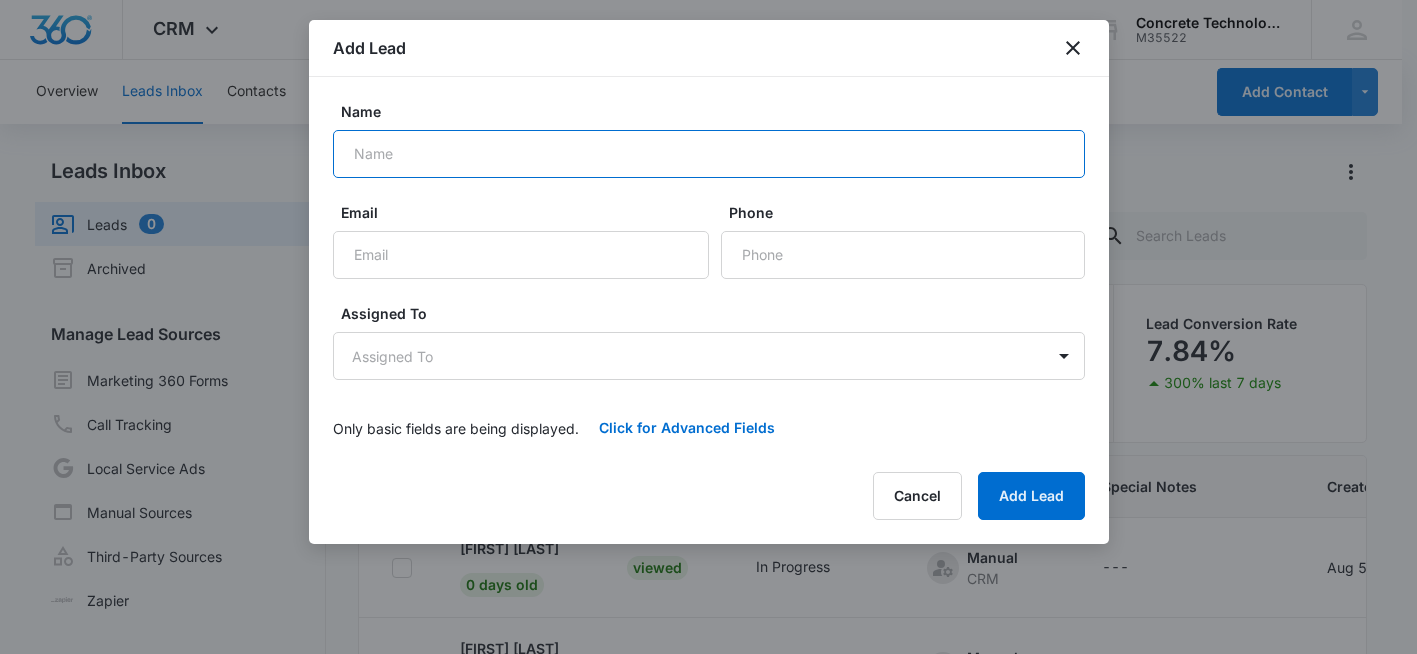 click on "Name" at bounding box center (709, 154) 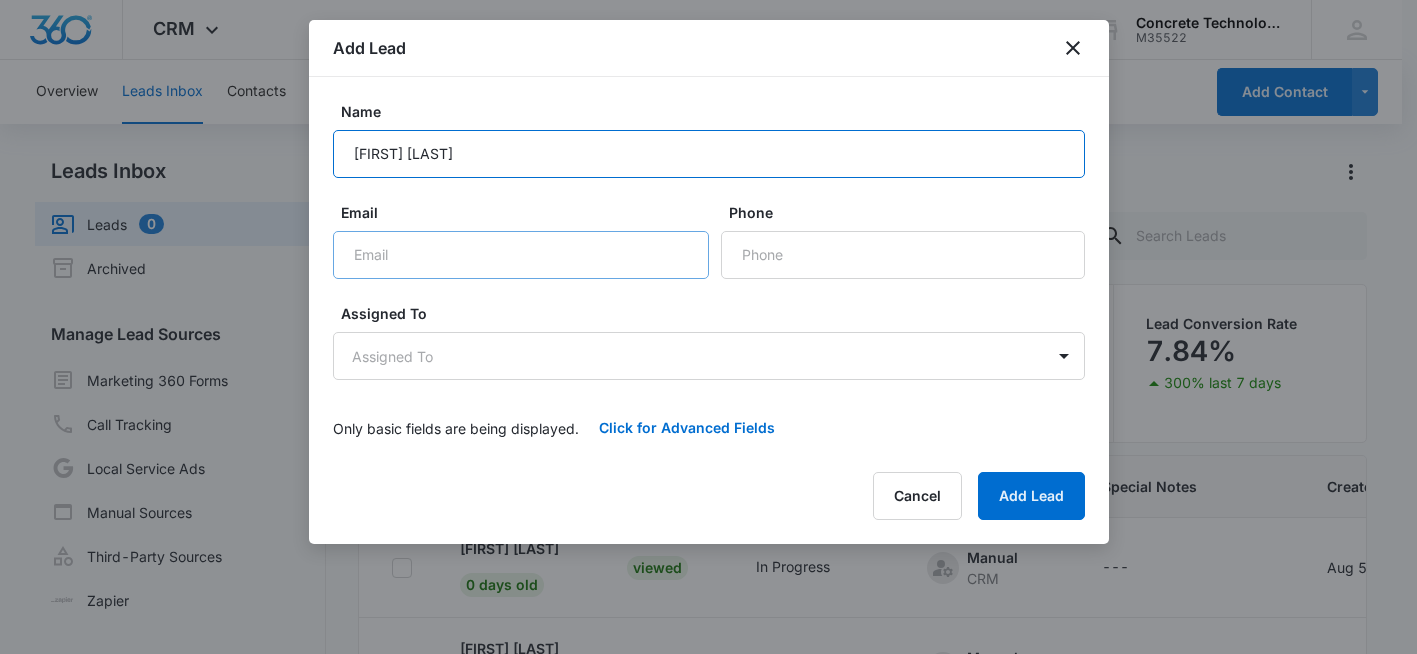 type on "[FIRST] [LAST]" 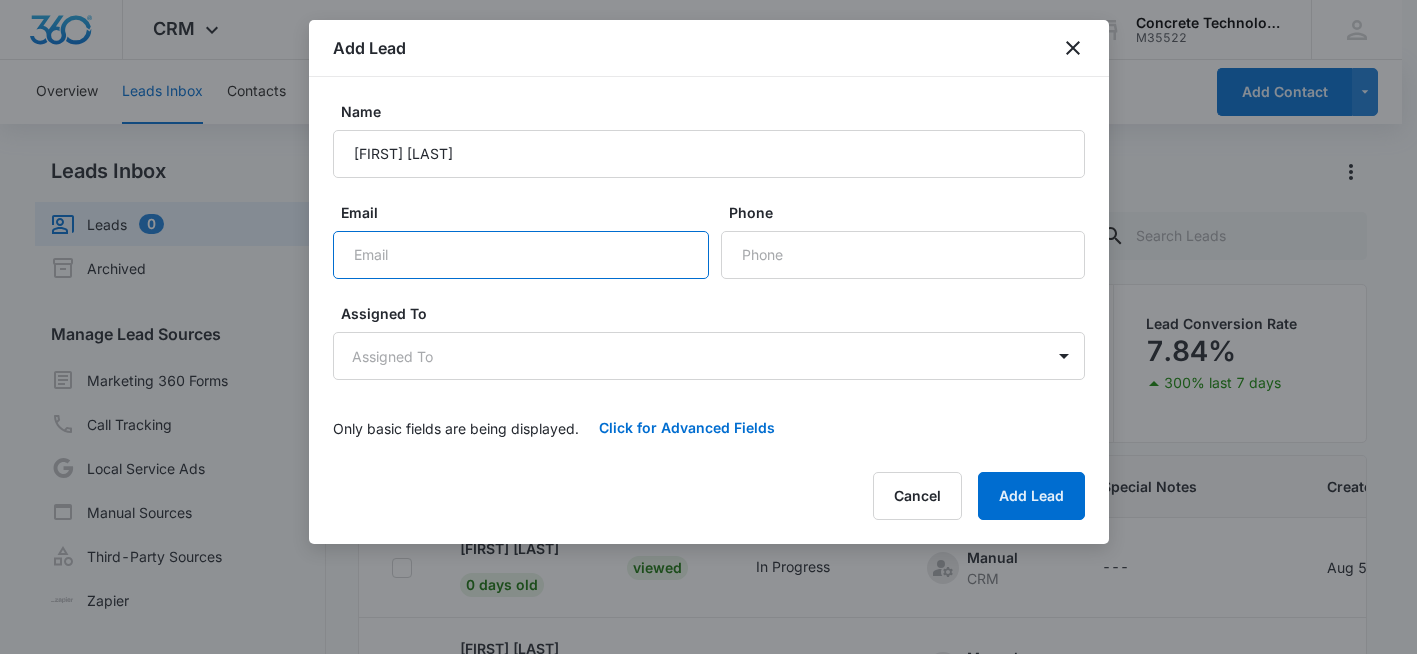 click on "Email" at bounding box center [521, 255] 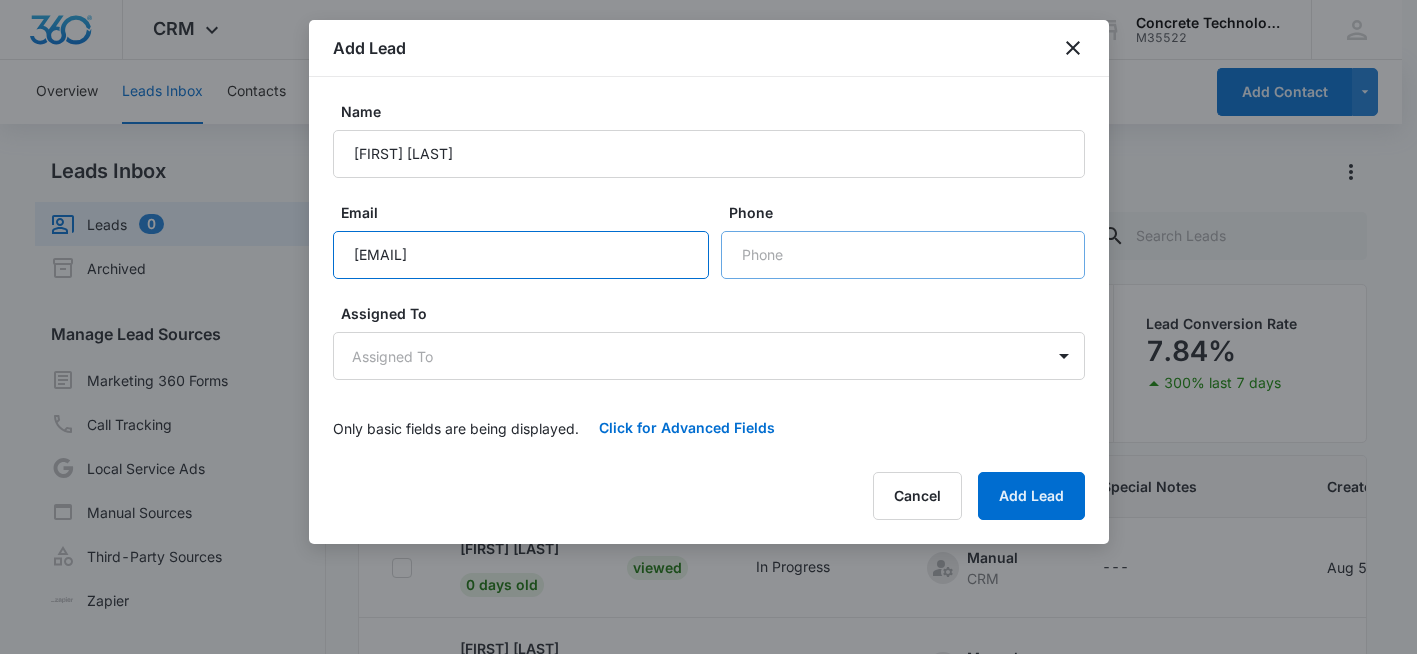 type on "[EMAIL]" 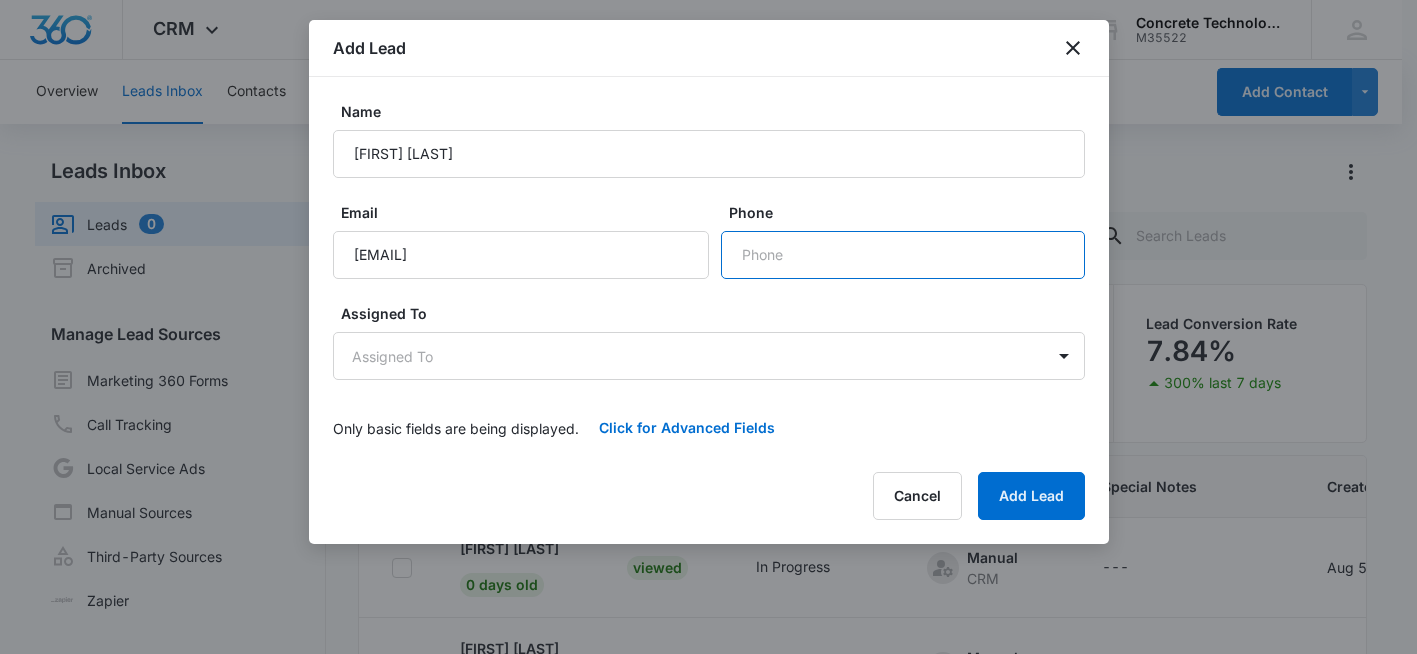 click on "Phone" at bounding box center (903, 255) 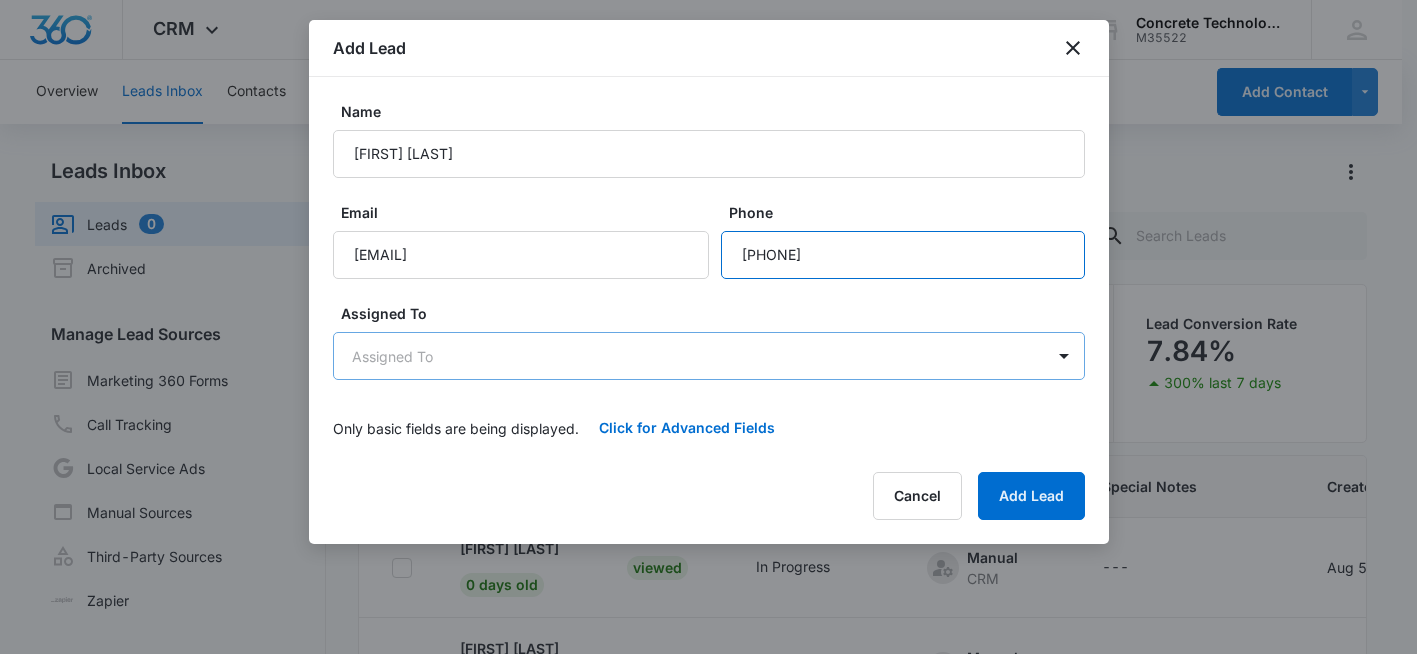 type on "[PHONE]" 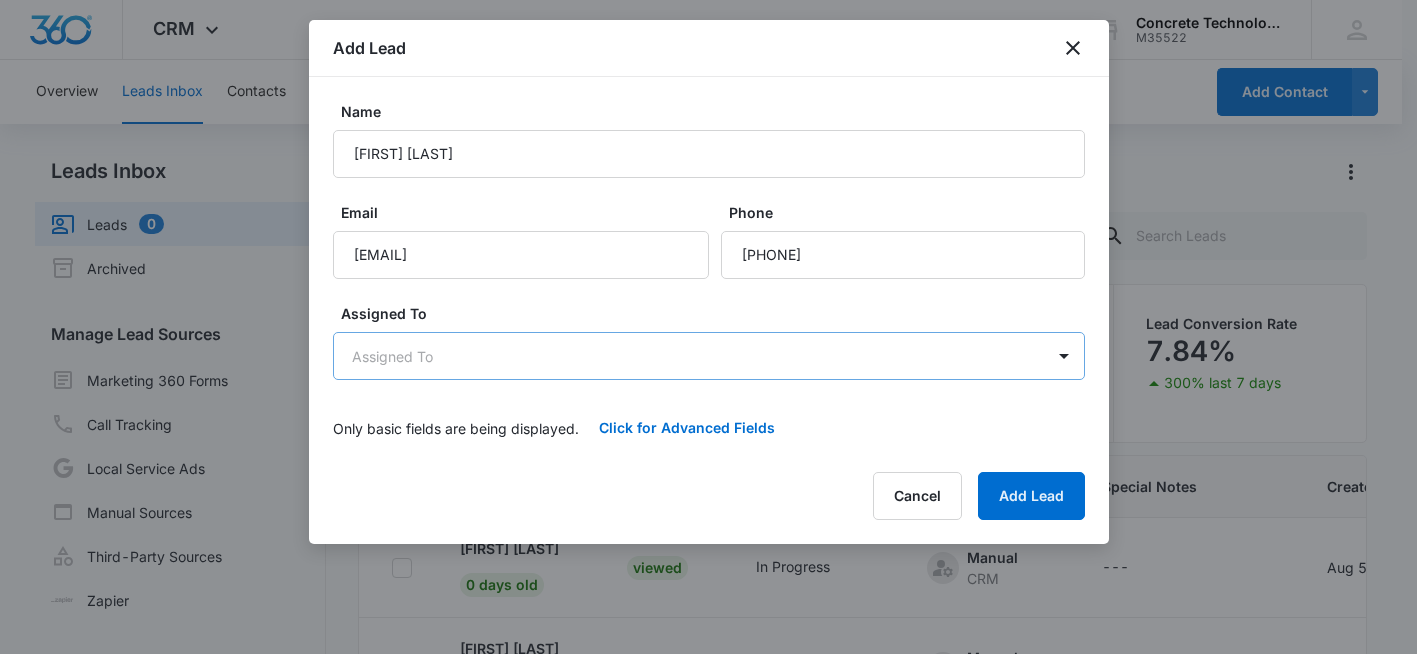 click on "CRM Apps Reputation Websites Forms CRM Email Social Shop Payments POS Content Ads Intelligence Files Brand Settings Concrete Technology M35522 Your Accounts View All sr [FIRST] [LAST] [EMAIL] My Profile Notifications Support Logout Terms & Conditions   •   Privacy Policy Overview Leads Inbox Contacts Organizations History Deals Projects Tasks Calendar Lists Reports Settings Add Contact Leads Inbox Leads 0 Archived Manage Lead Sources Marketing 360 Forms Call Tracking Local Service Ads Manual Sources Third-Party Sources Zapier Leads Lead Filters Lead Submissions this Week 19 100% last 7 days Unread Leads 0 You’re up to date! Viewed Leads 15 Lead Conversion Rate 7.84% 300% last 7 days Lead Name Lead Status Qualifying Status Source Special Notes Created Assigned To     [FIRST] [LAST] 0 days old Viewed In Progress Manual CRM --- Aug 5, 2025 [FIRST] [LAST] [FIRST] [LAST] 0 days old Viewed In Progress Manual CRM --- Aug 5, 2025 [FIRST] [LAST] [FIRST] [LAST] 0 days old Viewed In Progress Manual" at bounding box center (708, 411) 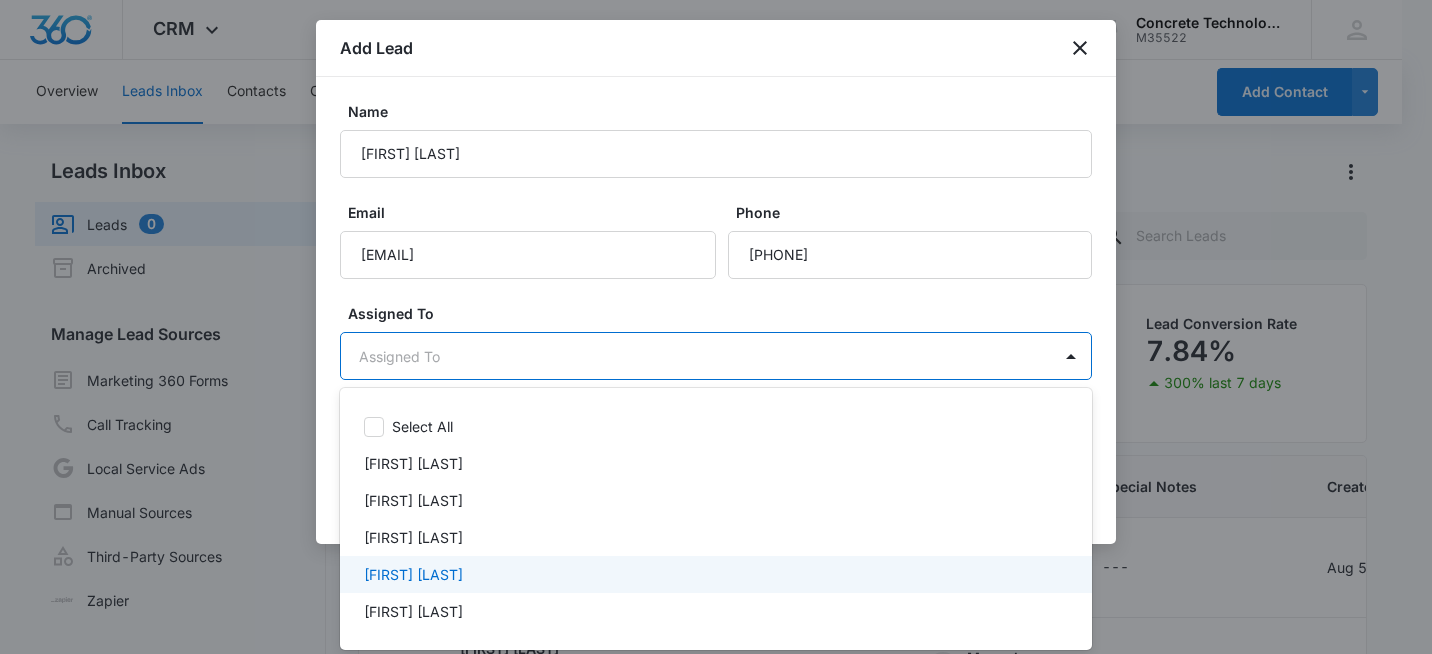click on "[FIRST] [LAST]" at bounding box center (413, 574) 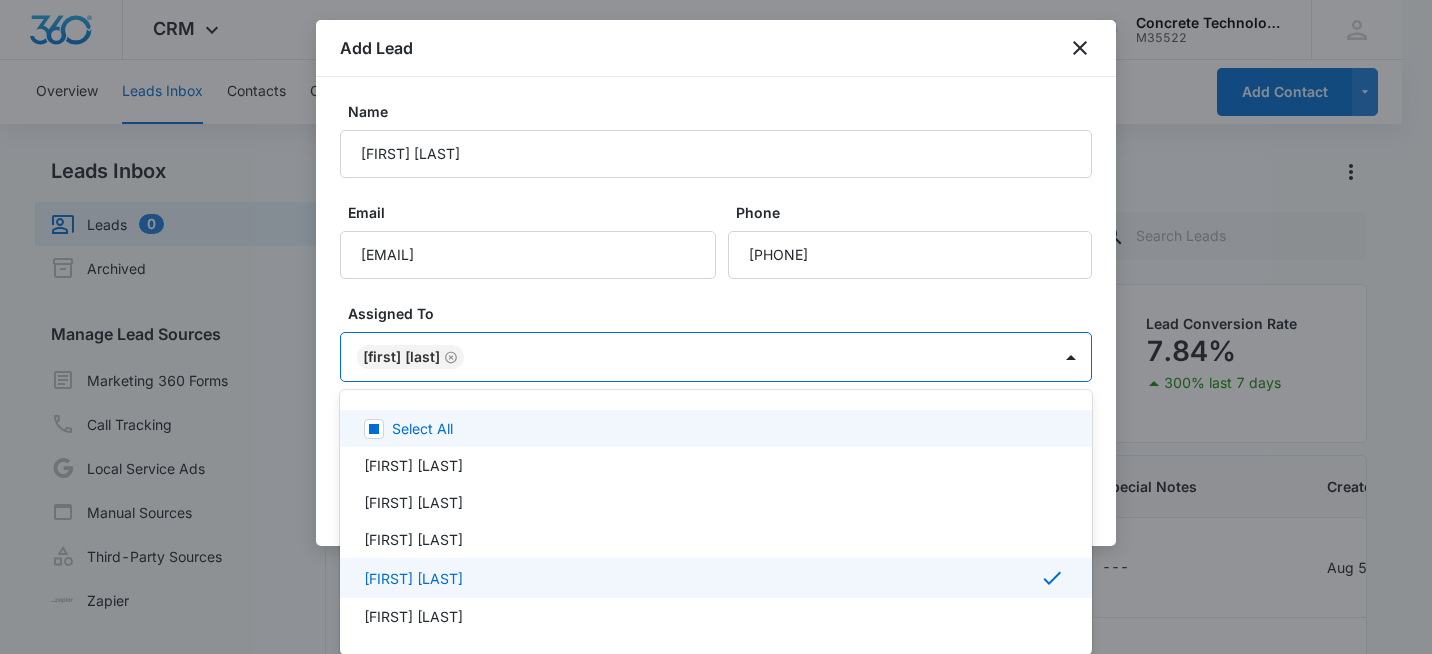 click at bounding box center [716, 327] 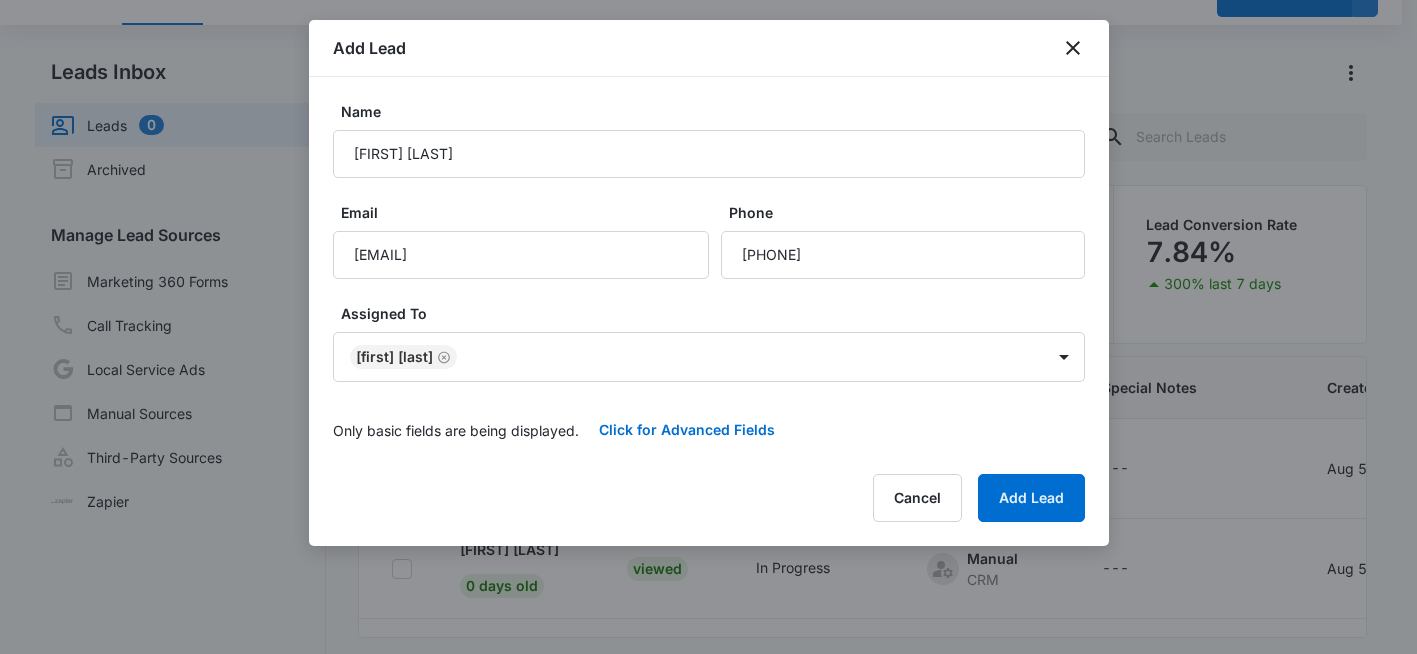 scroll, scrollTop: 100, scrollLeft: 0, axis: vertical 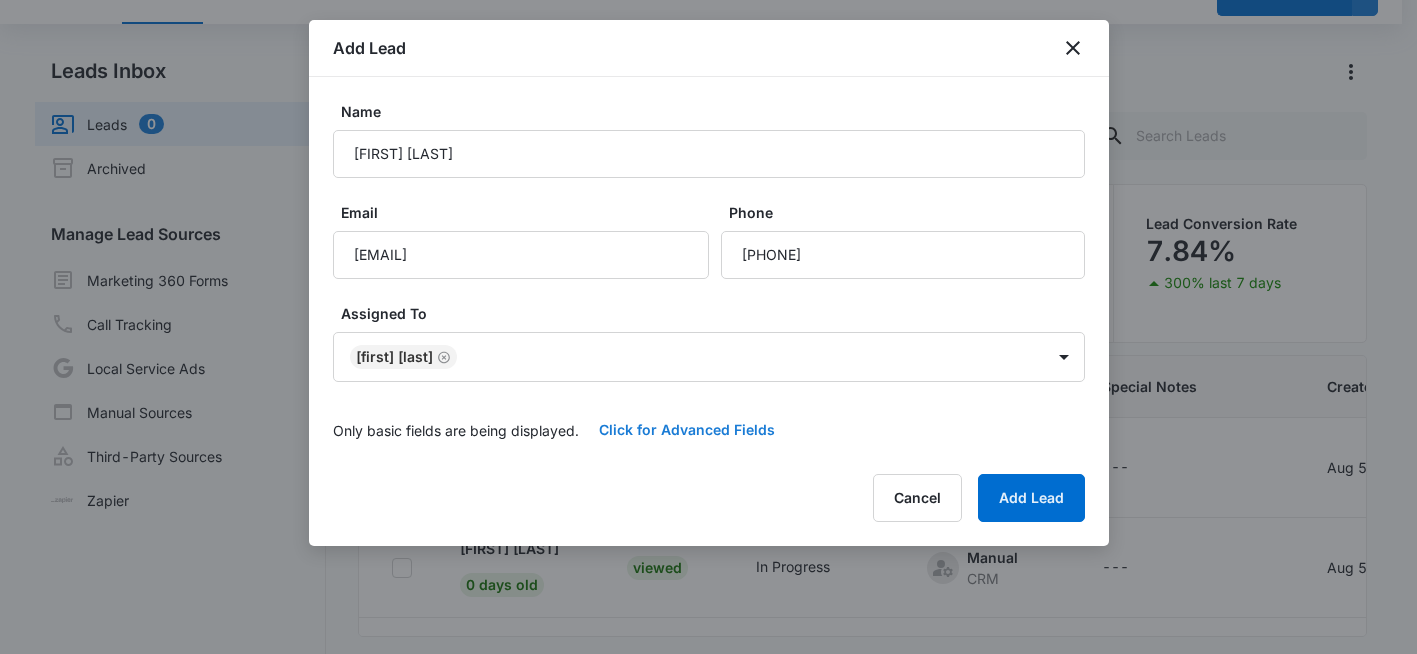 drag, startPoint x: 688, startPoint y: 427, endPoint x: 688, endPoint y: 410, distance: 17 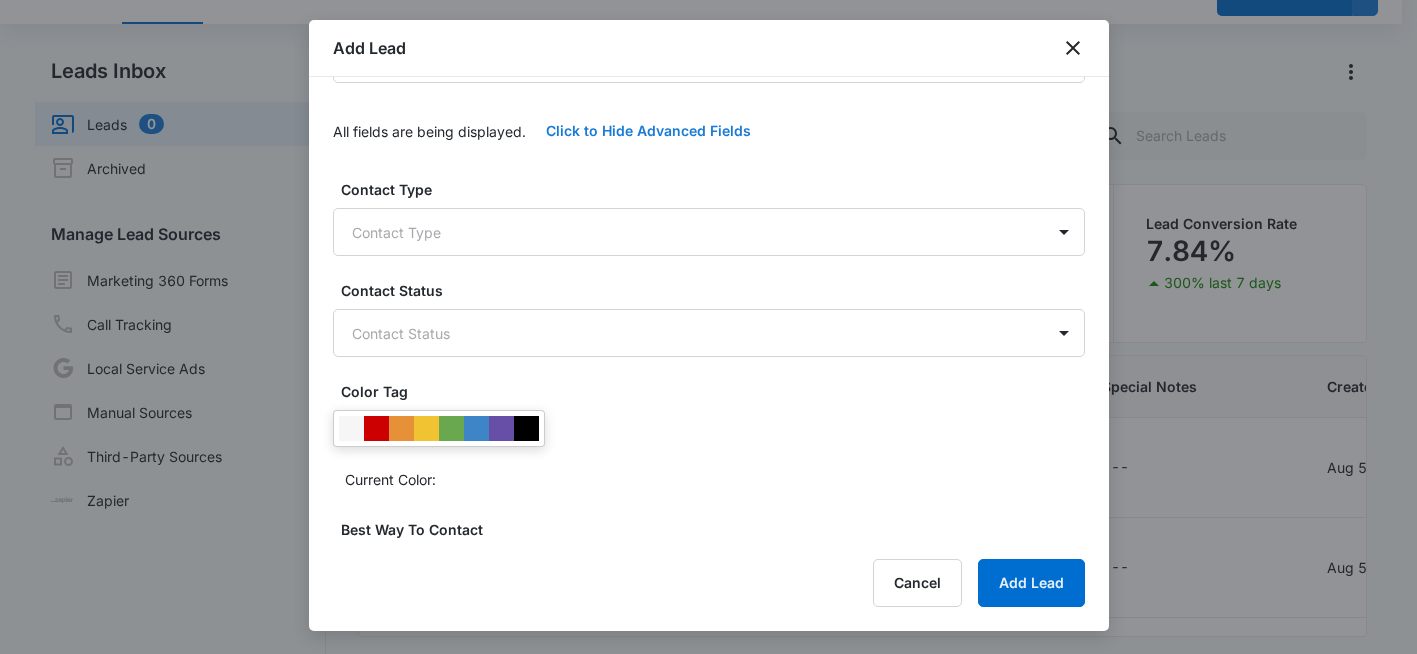 scroll, scrollTop: 300, scrollLeft: 0, axis: vertical 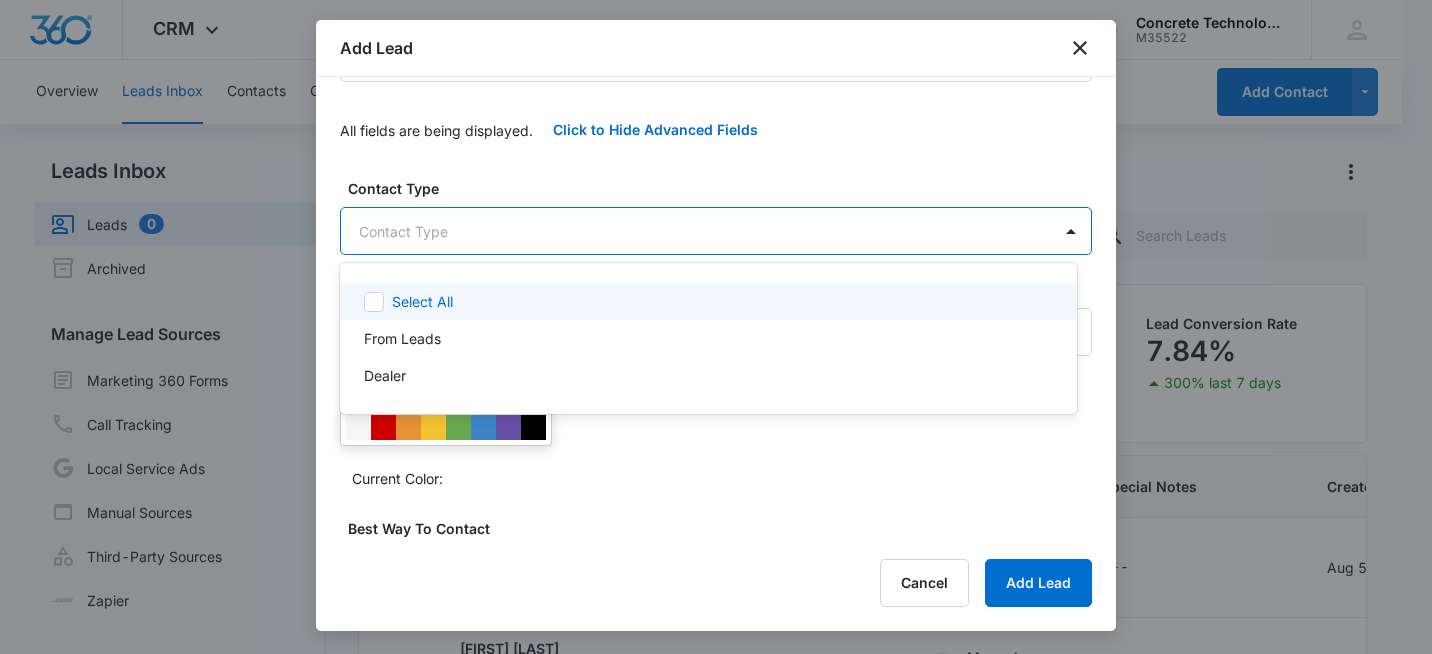 click on "CRM Apps Reputation Websites Forms CRM Email Social Shop Payments POS Content Ads Intelligence Files Brand Settings Concrete Technology M35522 Your Accounts View All sr [FIRST] [LAST] [EMAIL] My Profile Notifications Support Logout Terms & Conditions   •   Privacy Policy Overview Leads Inbox Contacts Organizations History Deals Projects Tasks Calendar Lists Reports Settings Add Contact Leads Inbox Leads 0 Archived Manage Lead Sources Marketing 360 Forms Call Tracking Local Service Ads Manual Sources Third-Party Sources Zapier Leads Lead Filters Lead Submissions this Week 19 100% last 7 days Unread Leads 0 You’re up to date! Viewed Leads 15 Lead Conversion Rate 7.84% 300% last 7 days Lead Name Lead Status Qualifying Status Source Special Notes Created Assigned To     [FIRST] [LAST] 0 days old Viewed In Progress Manual CRM --- Aug 5, 2025 [FIRST] [LAST] [FIRST] [LAST] 0 days old Viewed In Progress Manual CRM --- Aug 5, 2025 [FIRST] [LAST] [FIRST] [LAST] 0 days old Viewed In Progress Manual" at bounding box center (716, 327) 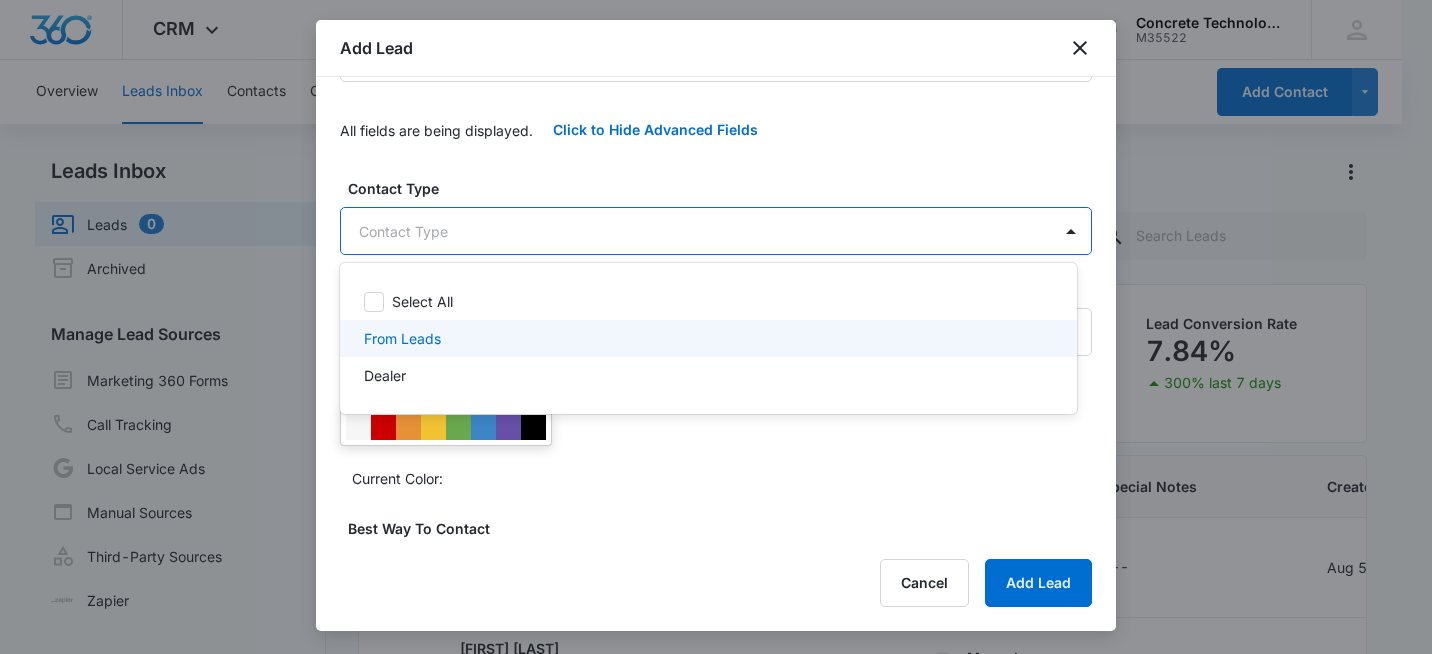 click on "From Leads" at bounding box center [402, 338] 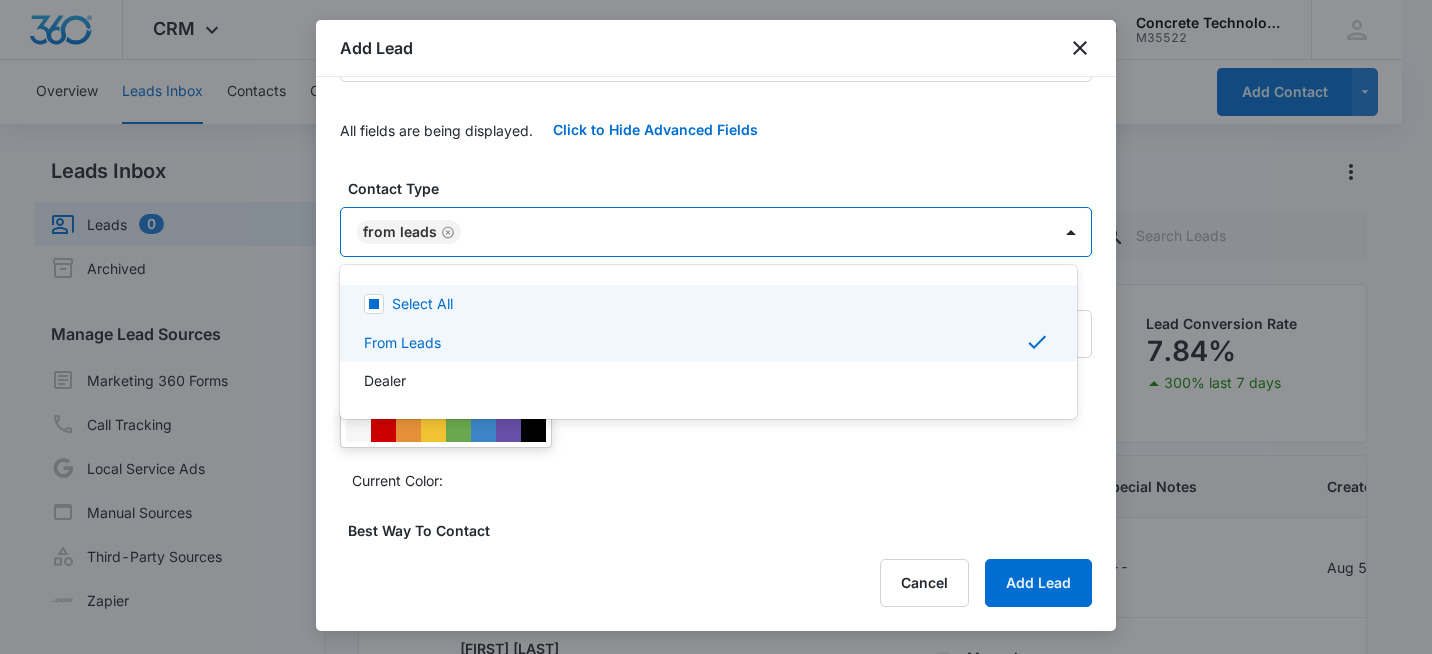 click at bounding box center (716, 327) 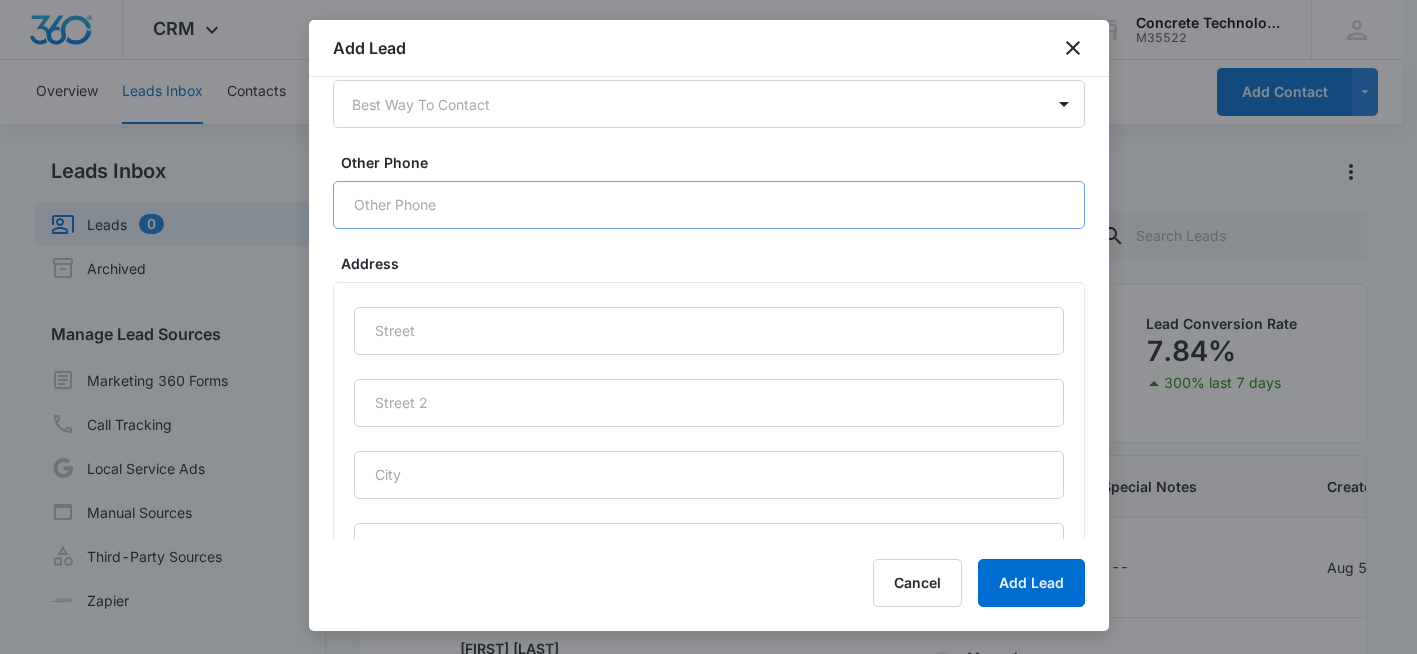 scroll, scrollTop: 800, scrollLeft: 0, axis: vertical 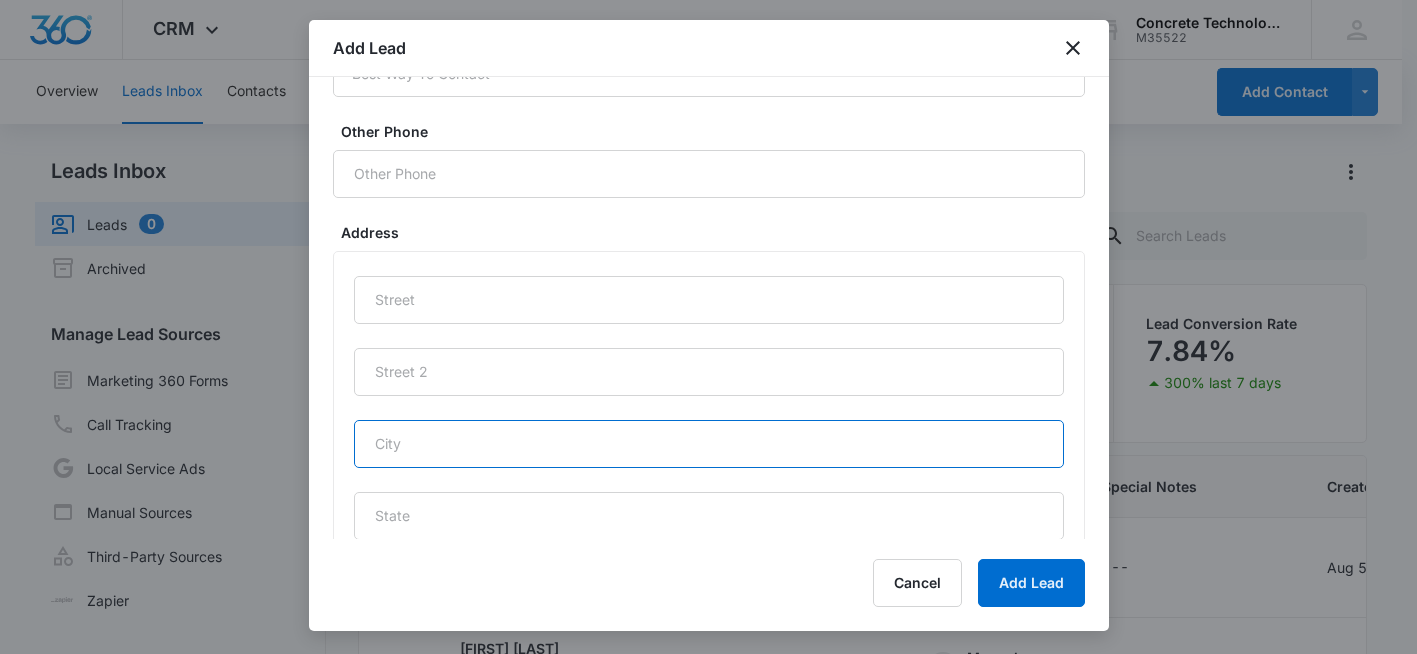 click at bounding box center [709, 444] 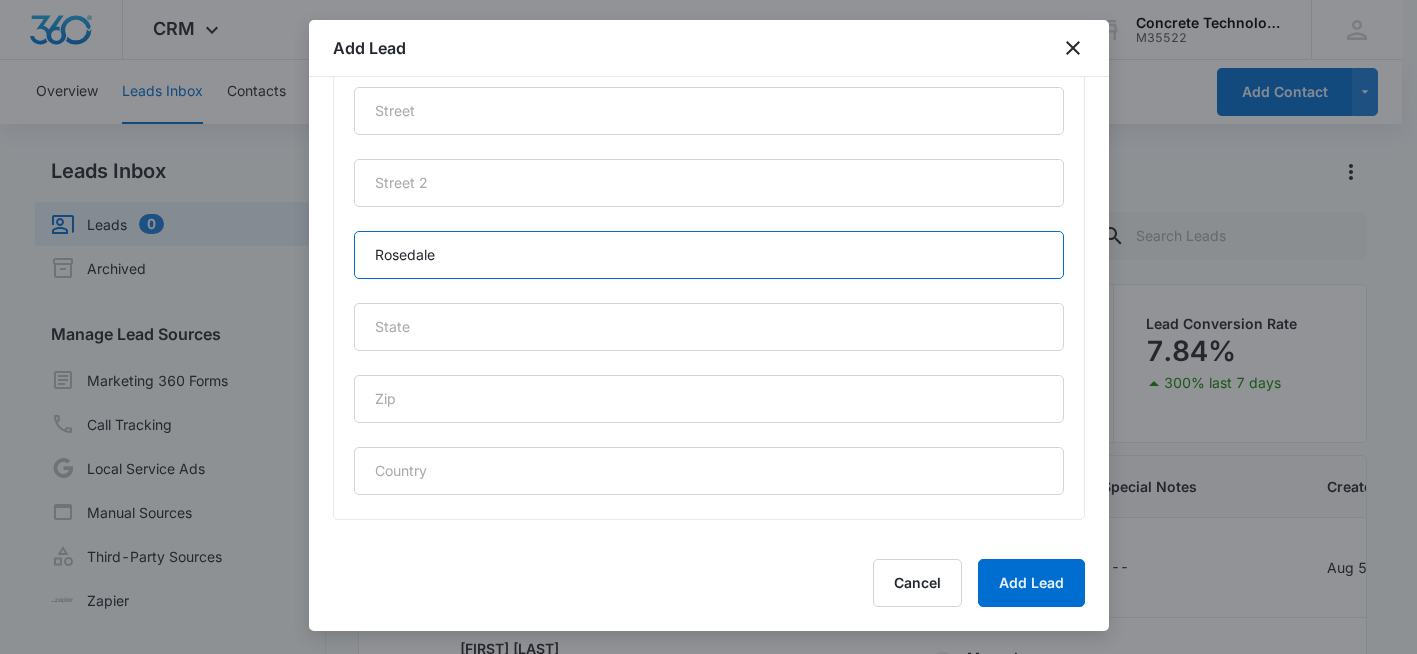 scroll, scrollTop: 994, scrollLeft: 0, axis: vertical 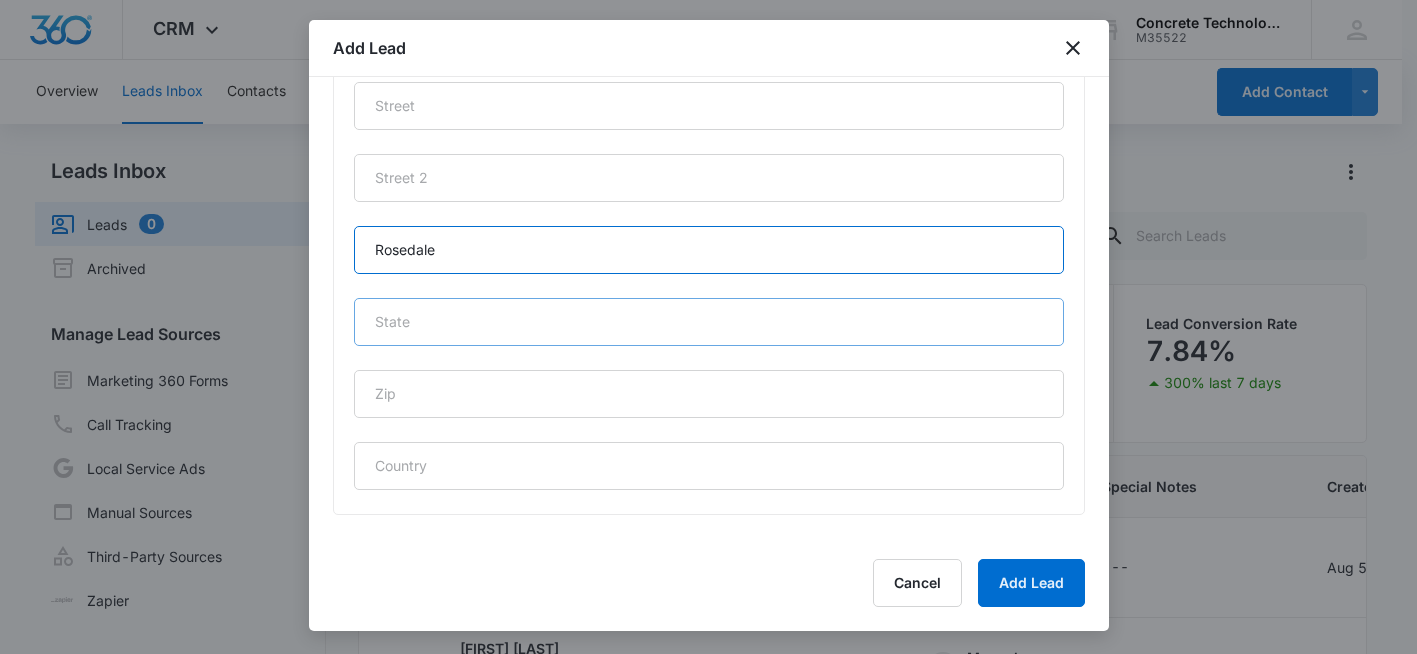 type on "Rosedale" 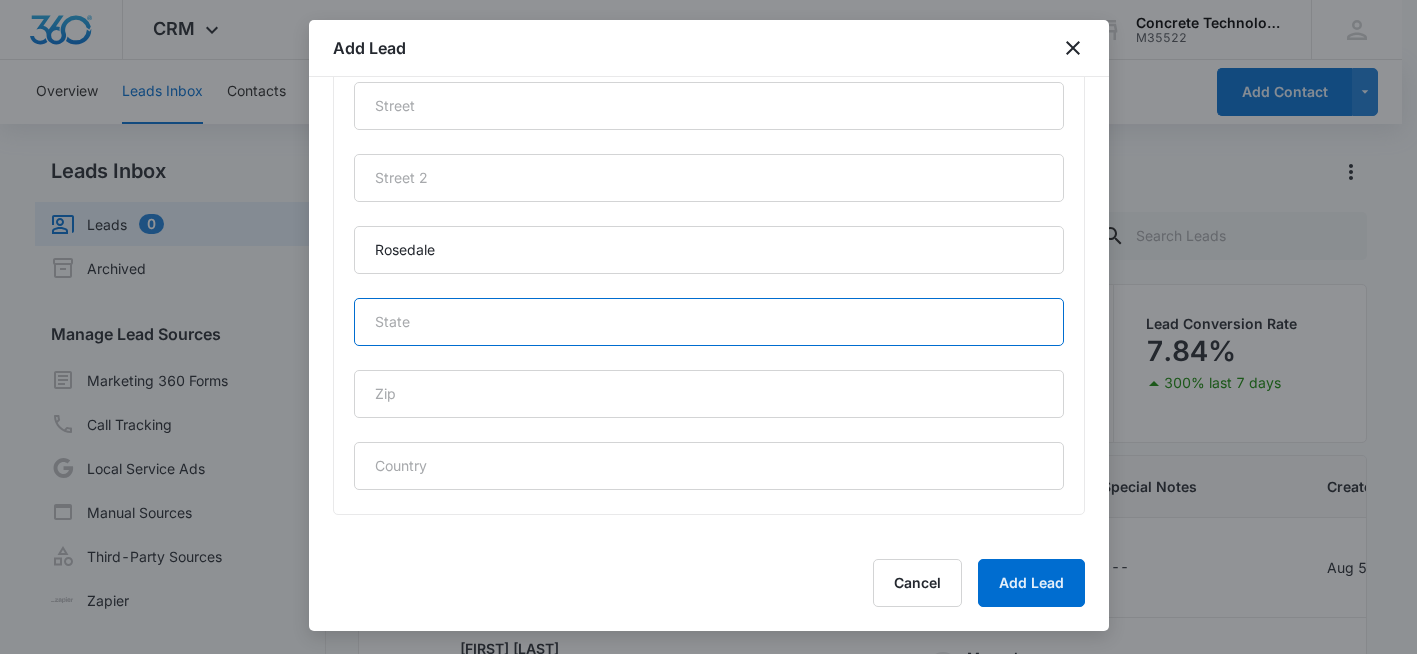 click at bounding box center (709, 322) 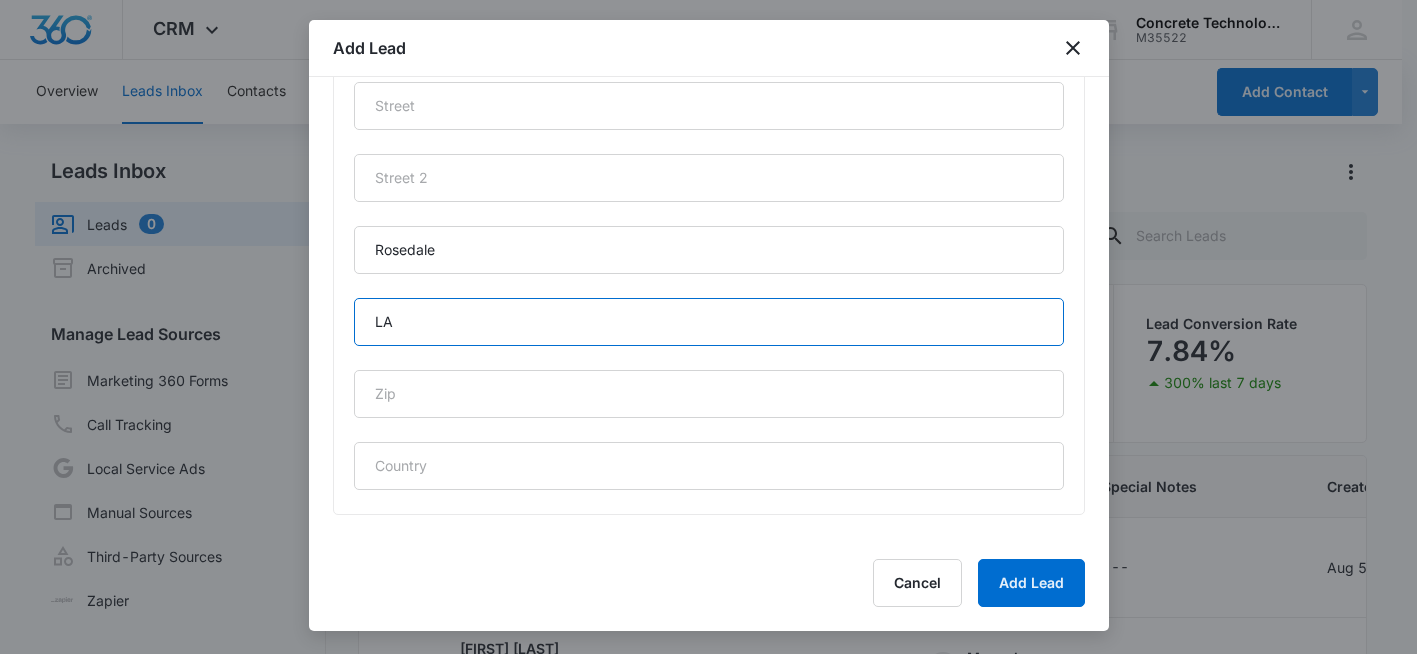 type on "LA" 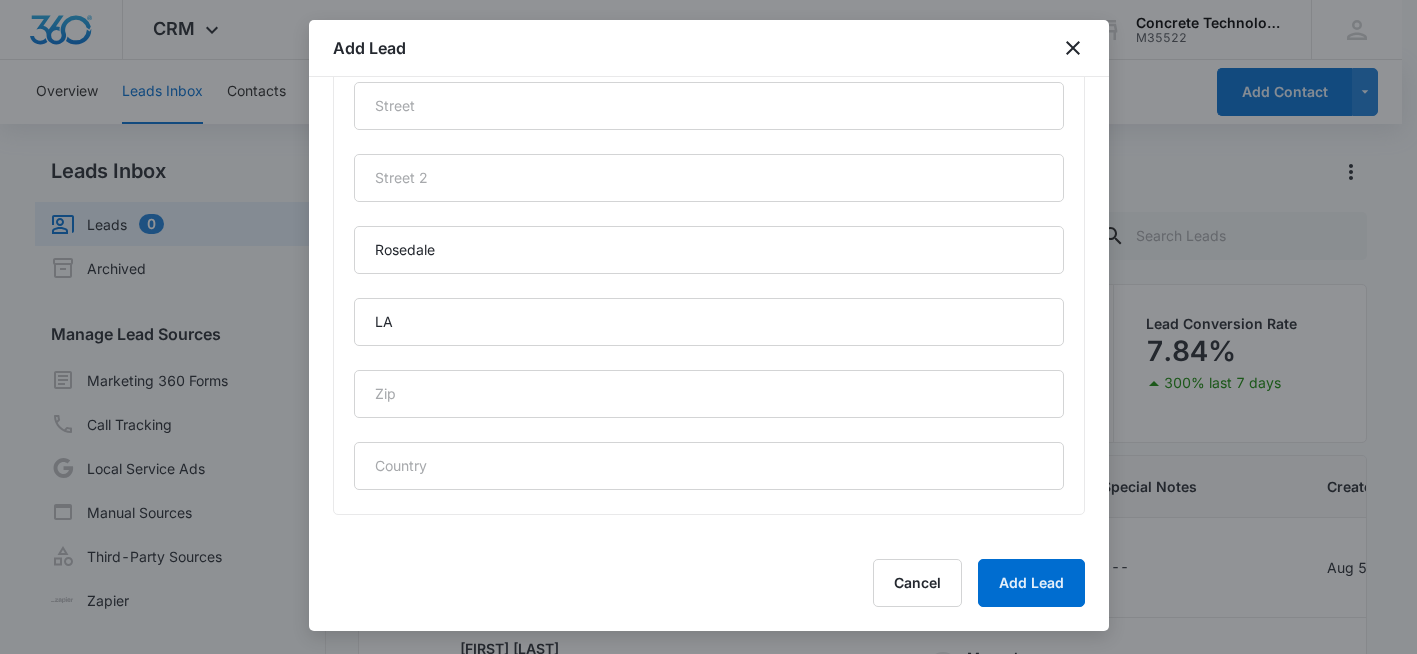 click on "[CITY] [STATE]" at bounding box center [709, 286] 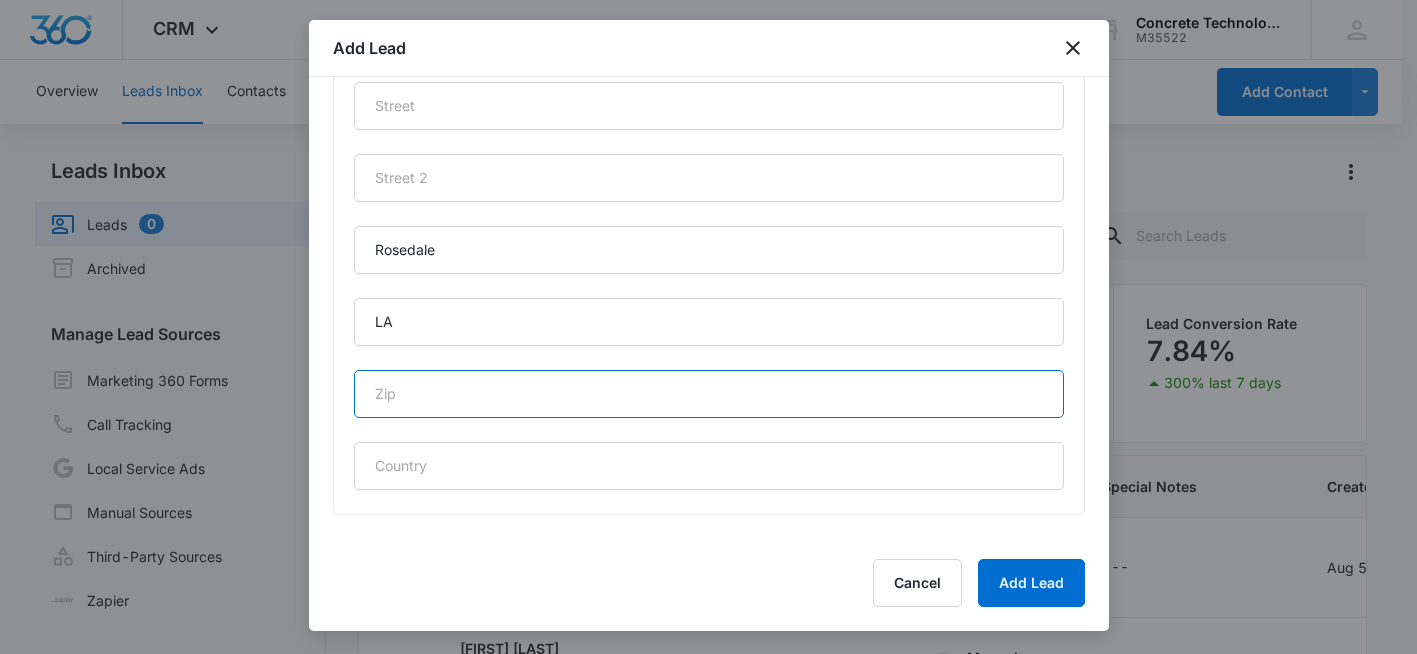 click at bounding box center (709, 394) 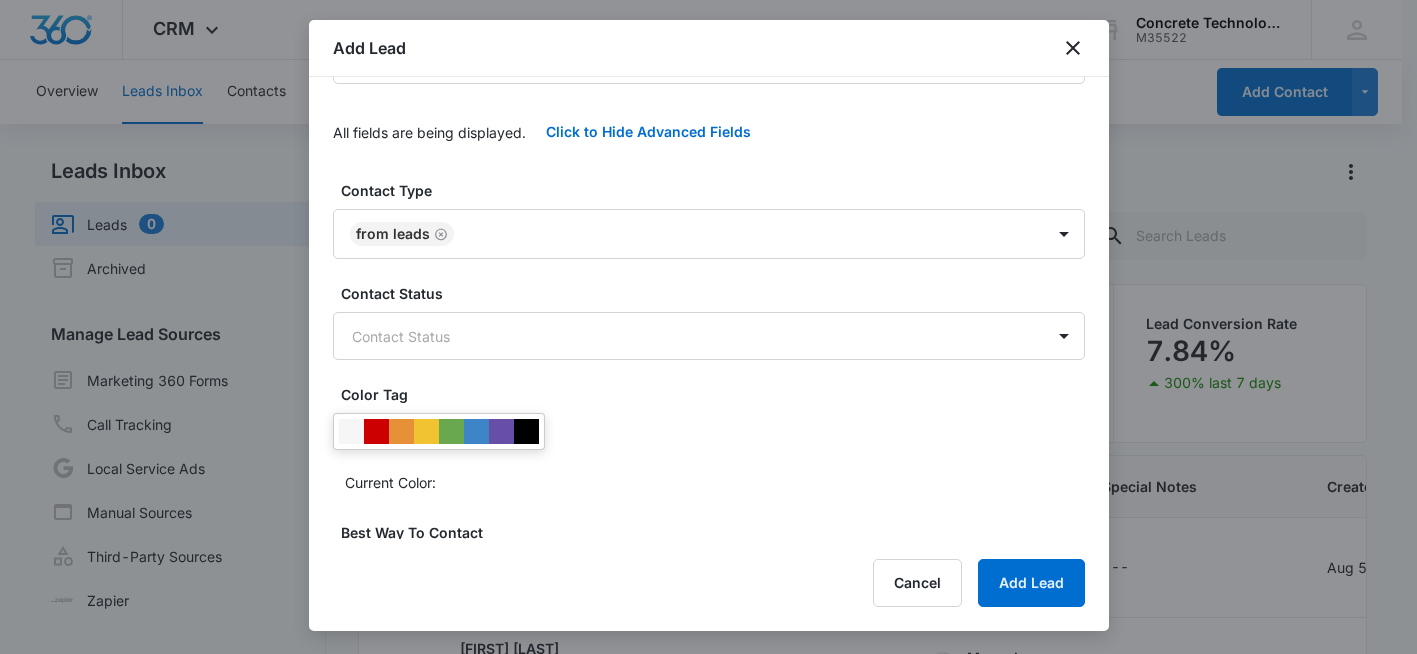 scroll, scrollTop: 300, scrollLeft: 0, axis: vertical 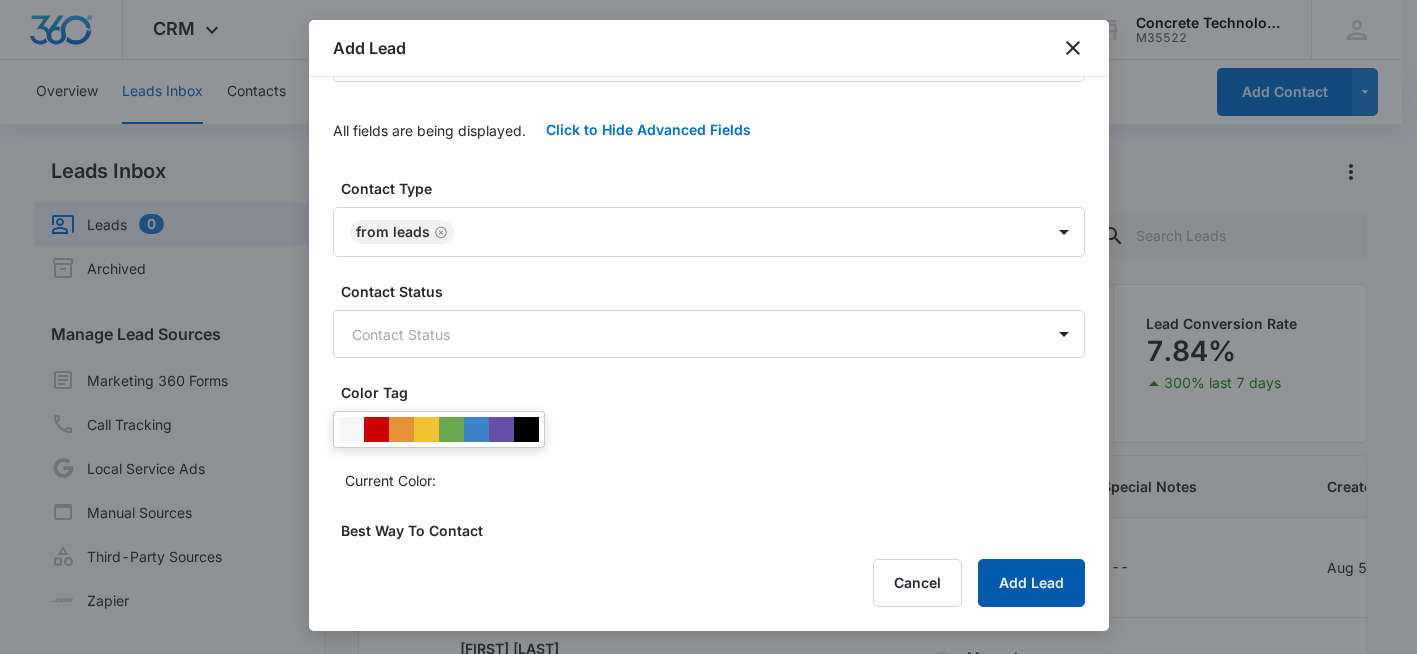 type on "[POSTAL CODE]" 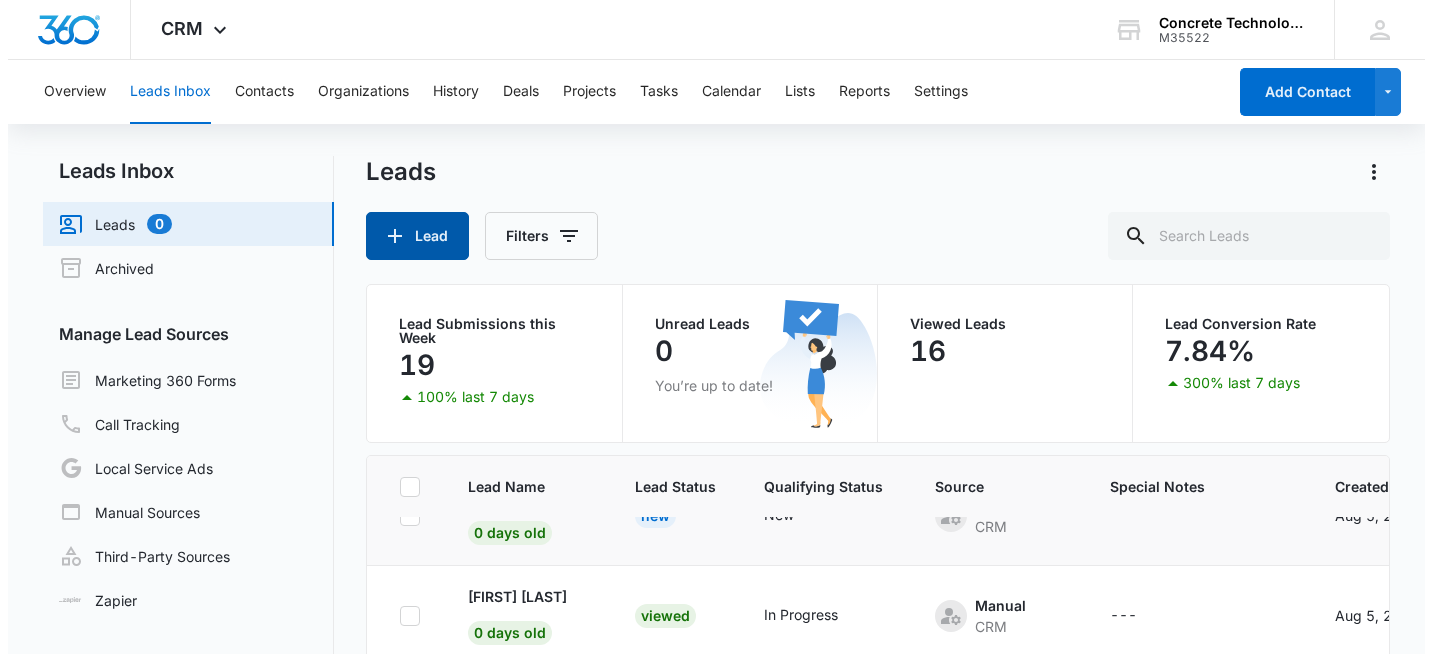 scroll, scrollTop: 0, scrollLeft: 0, axis: both 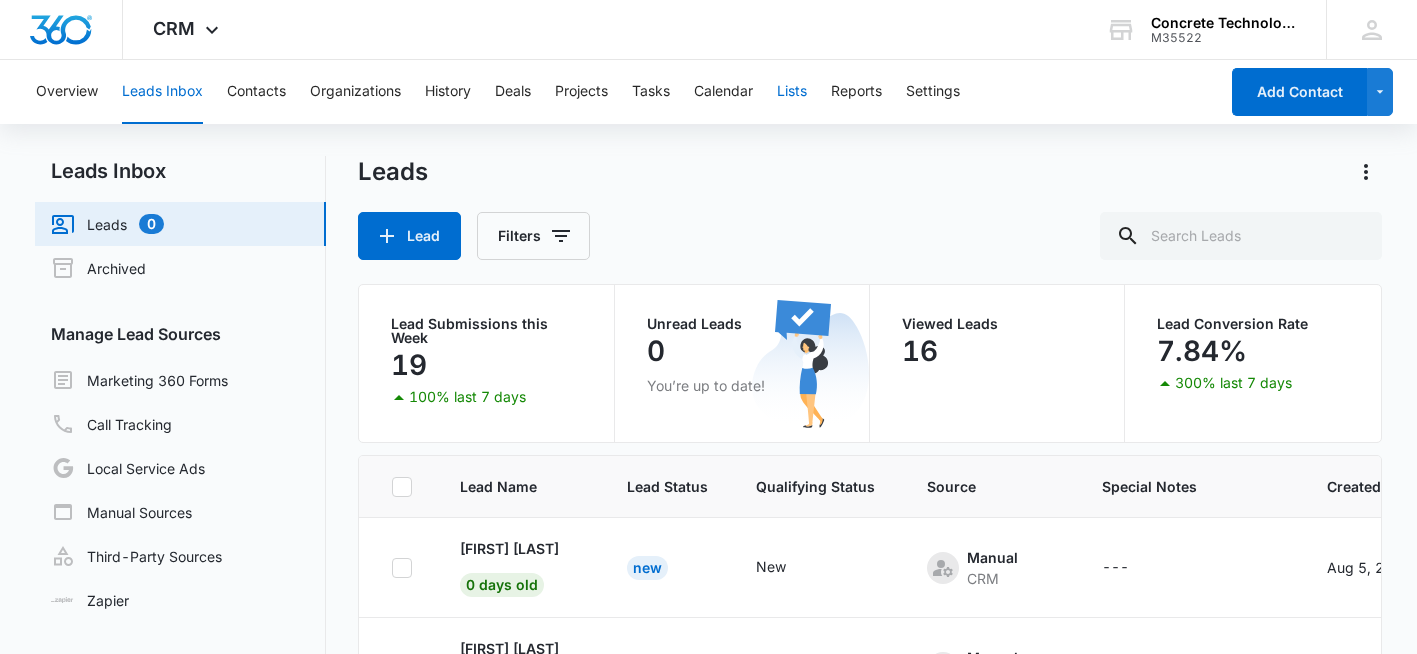 click on "Lists" at bounding box center (792, 92) 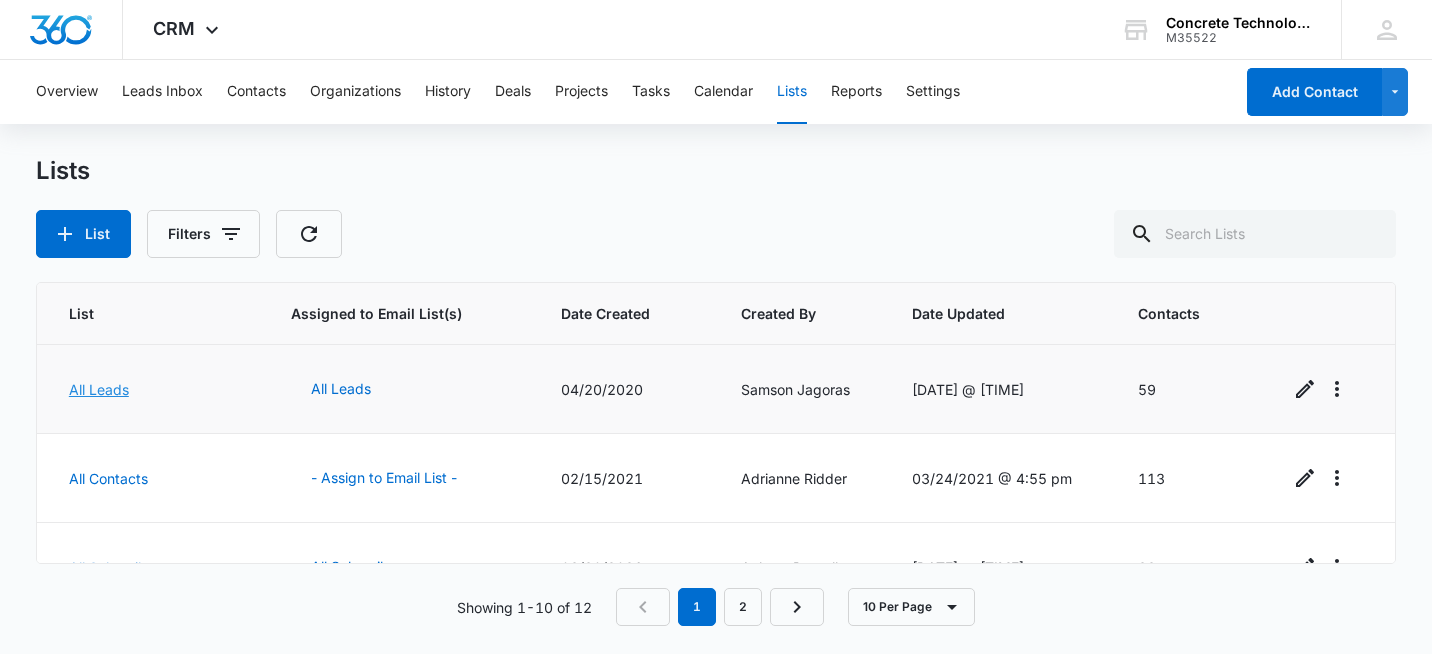 click on "All Leads" at bounding box center (99, 389) 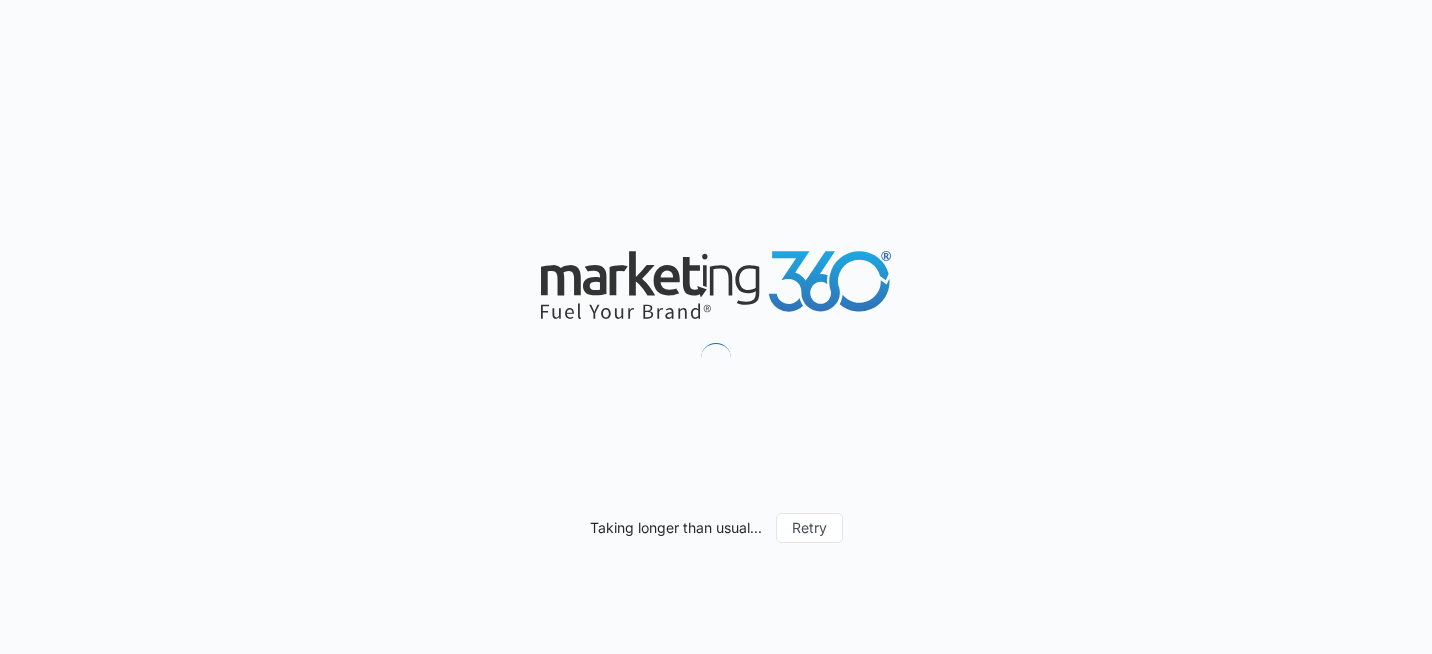 scroll, scrollTop: 0, scrollLeft: 0, axis: both 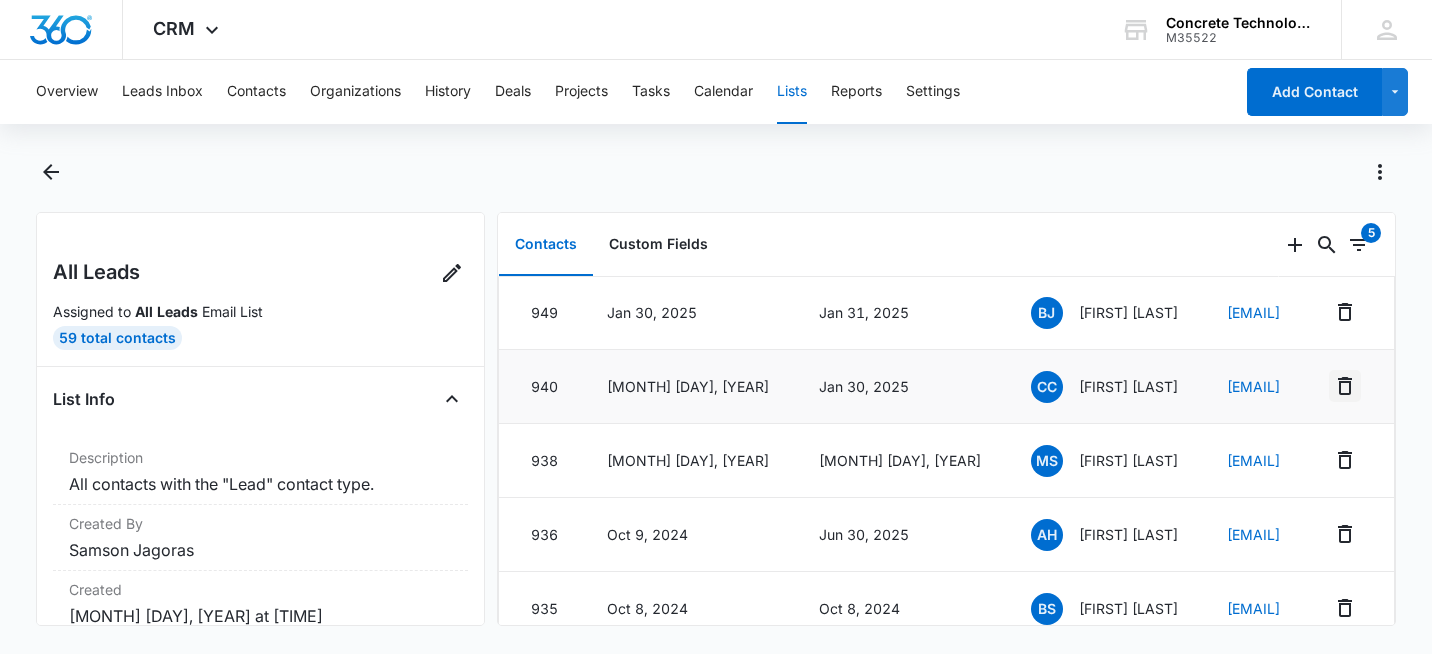 click 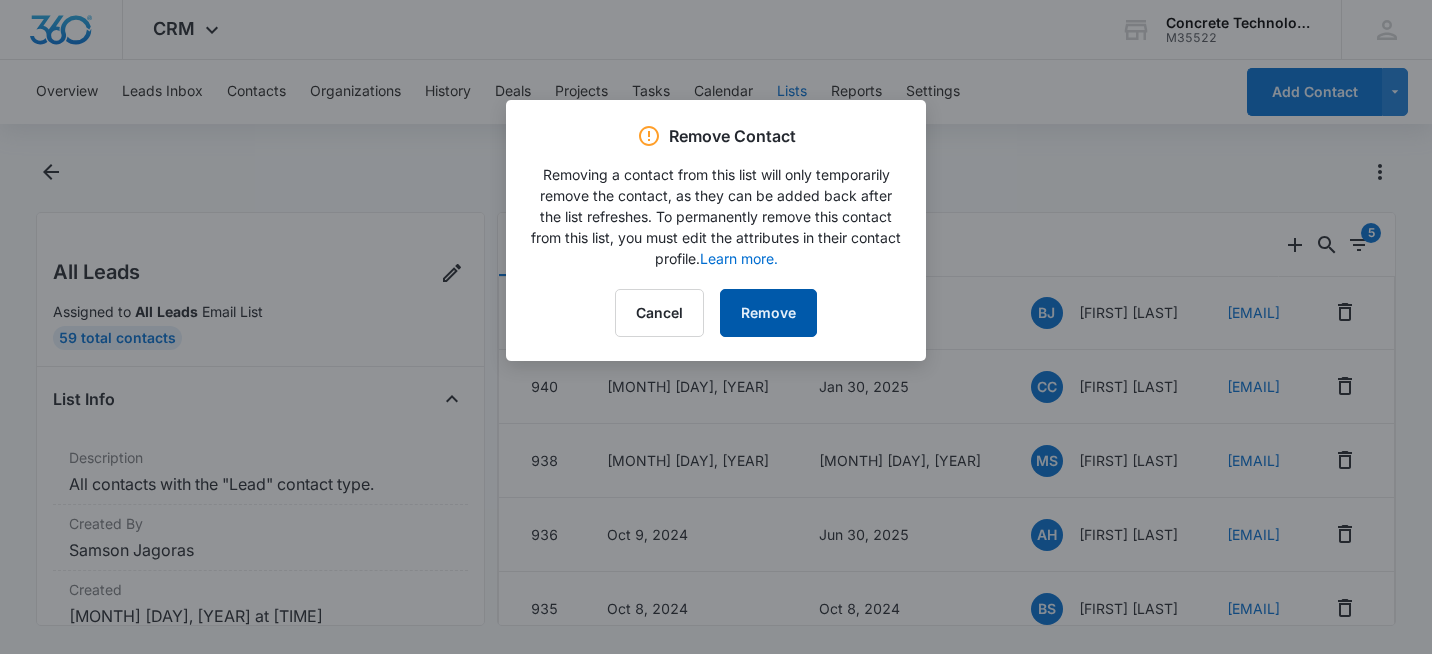 click on "Remove" at bounding box center [768, 313] 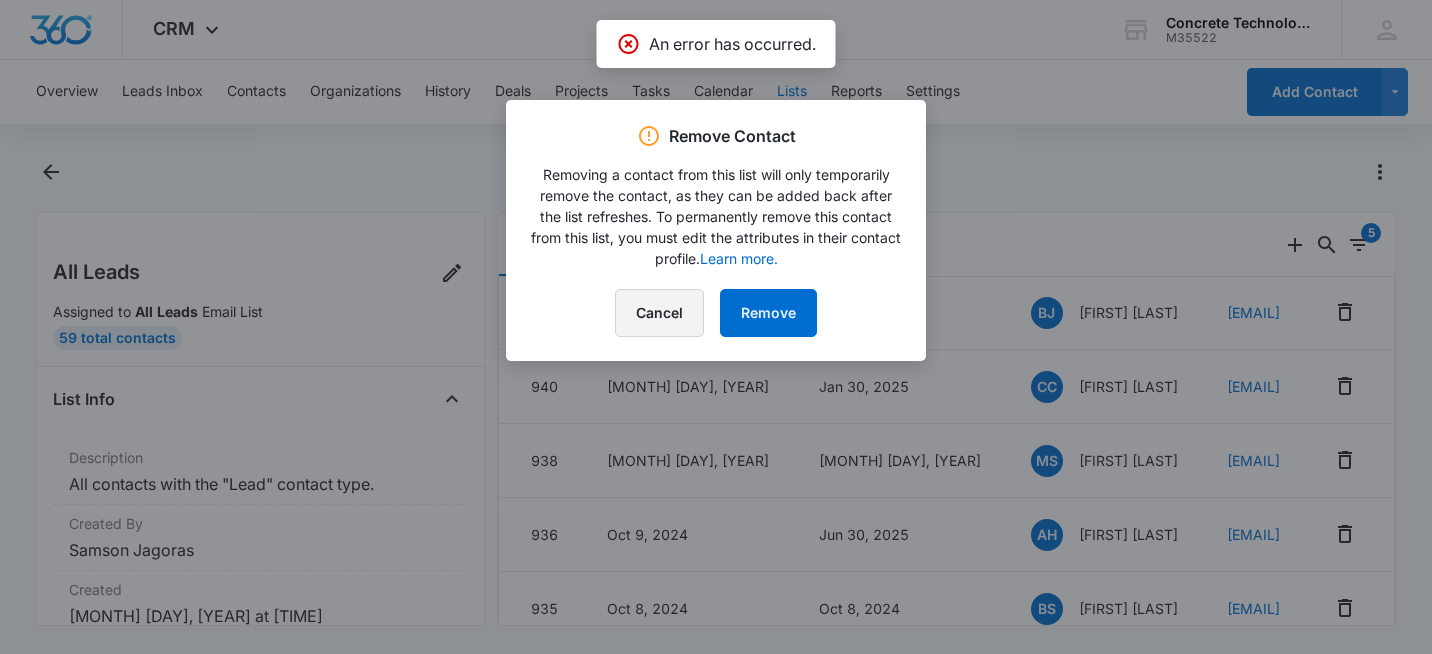 click on "Cancel" at bounding box center (659, 313) 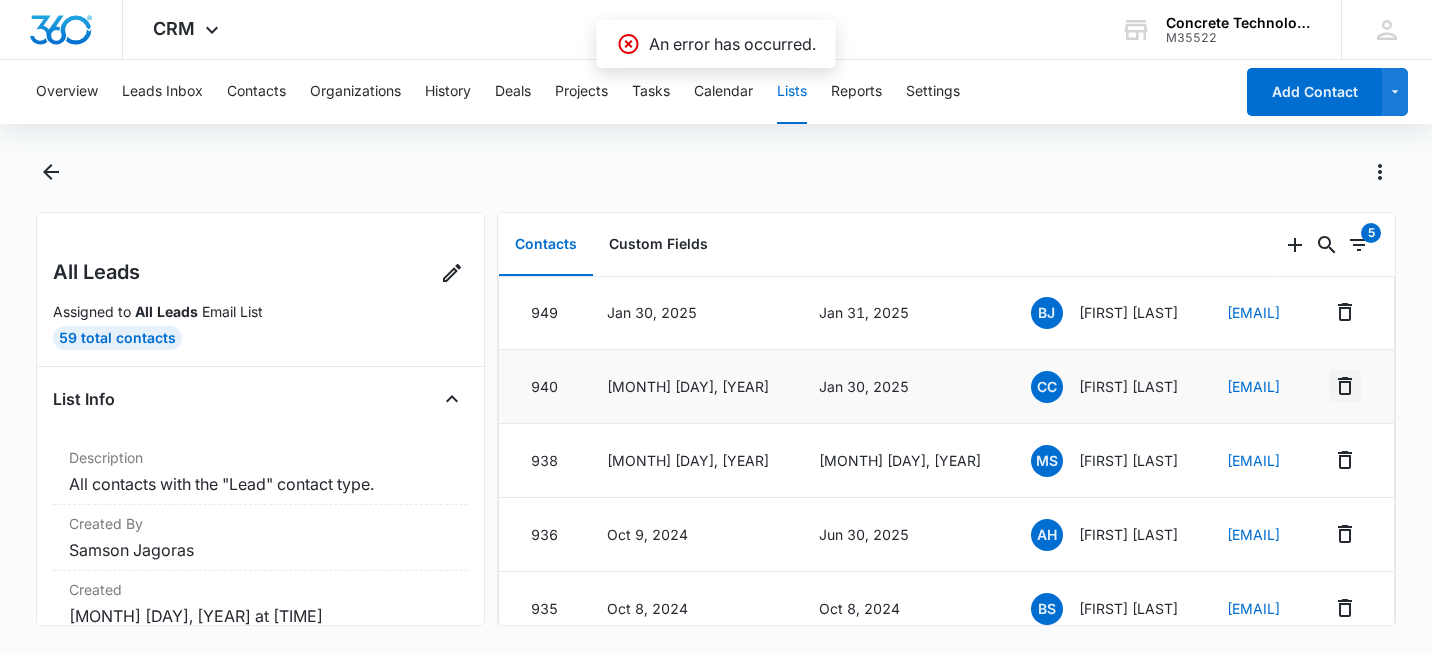 scroll, scrollTop: 1000, scrollLeft: 0, axis: vertical 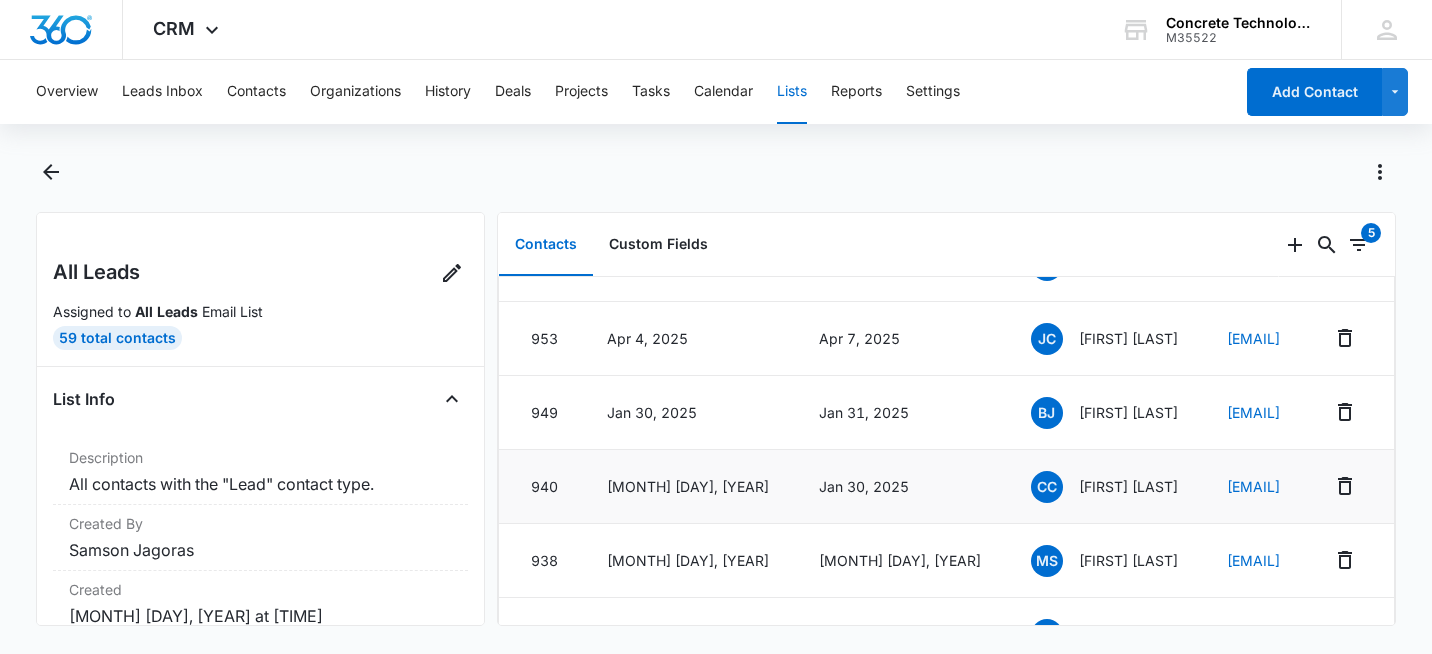 click on "Chris Cardone" at bounding box center [1128, 486] 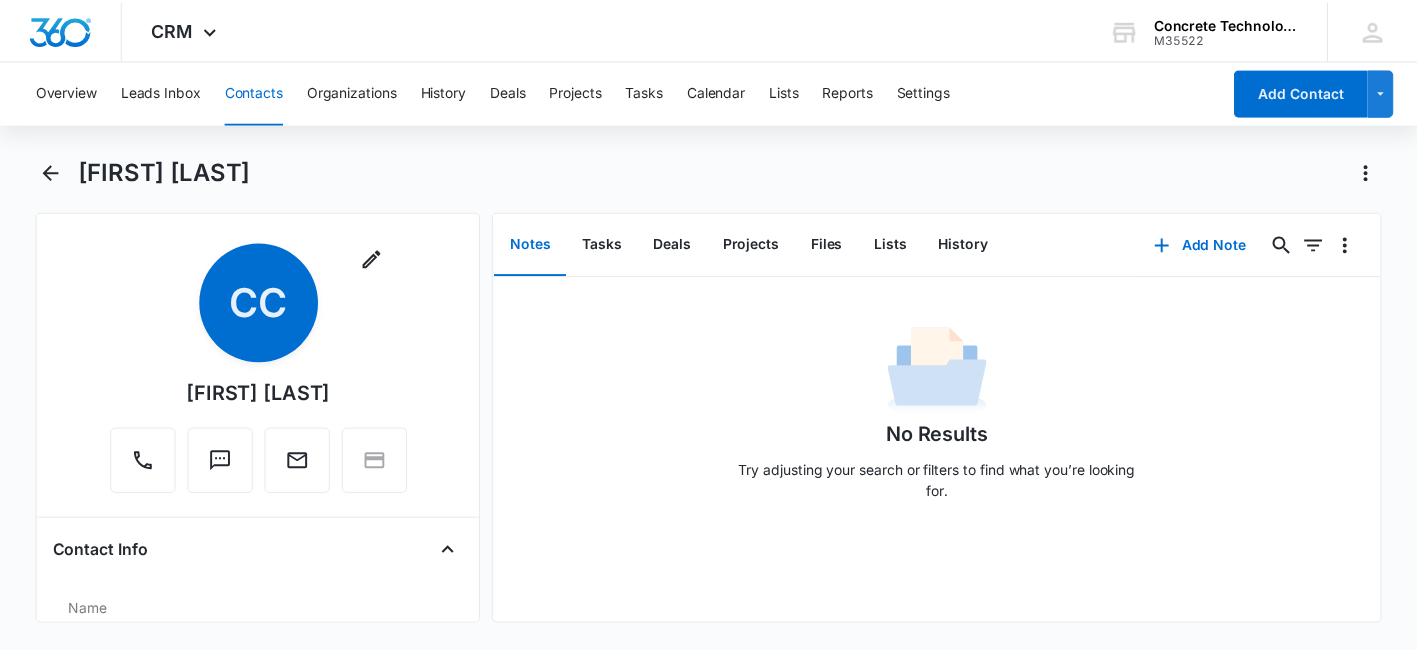 scroll, scrollTop: 0, scrollLeft: 0, axis: both 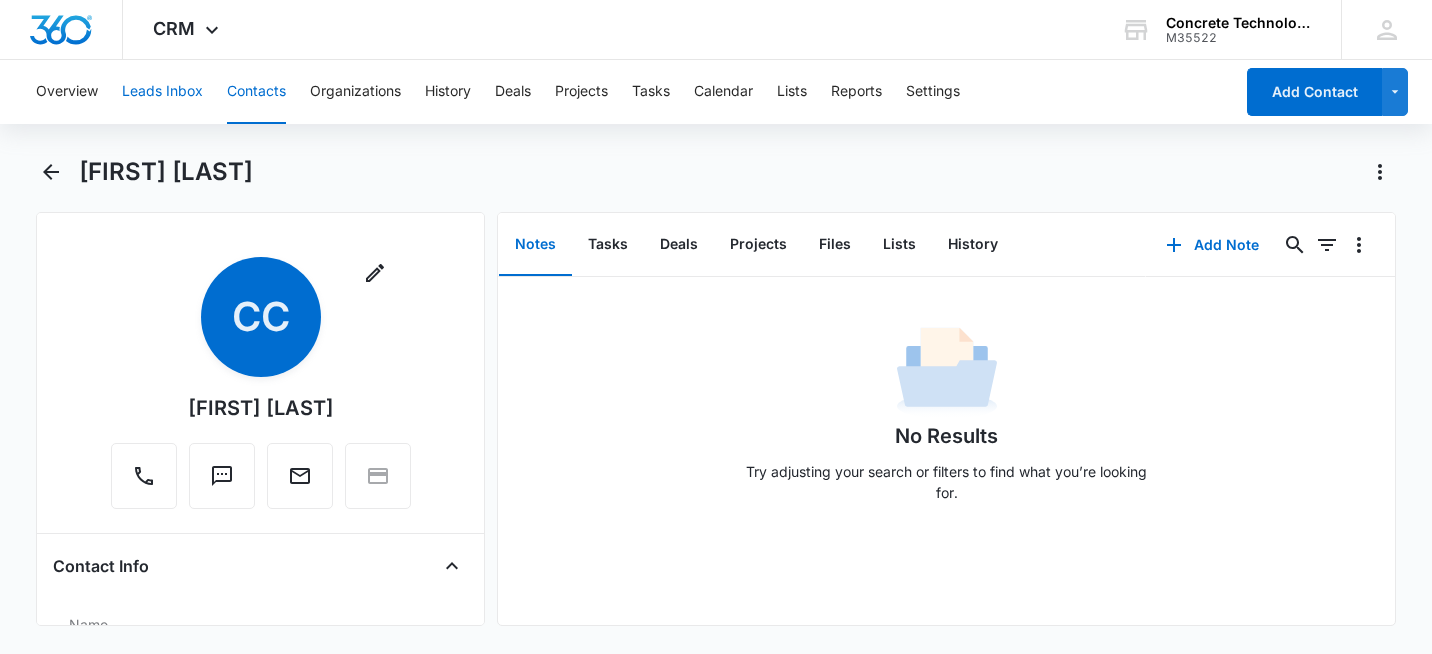 click on "Leads Inbox" at bounding box center [162, 92] 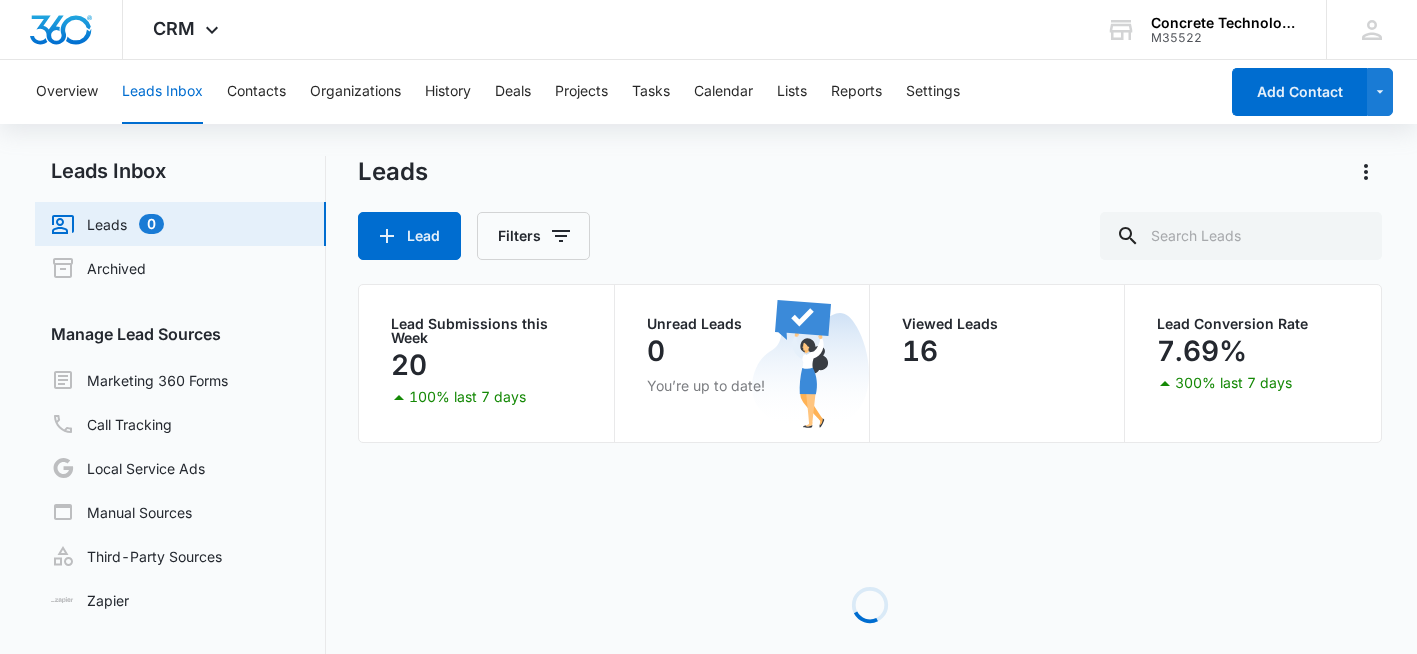 scroll, scrollTop: 0, scrollLeft: 0, axis: both 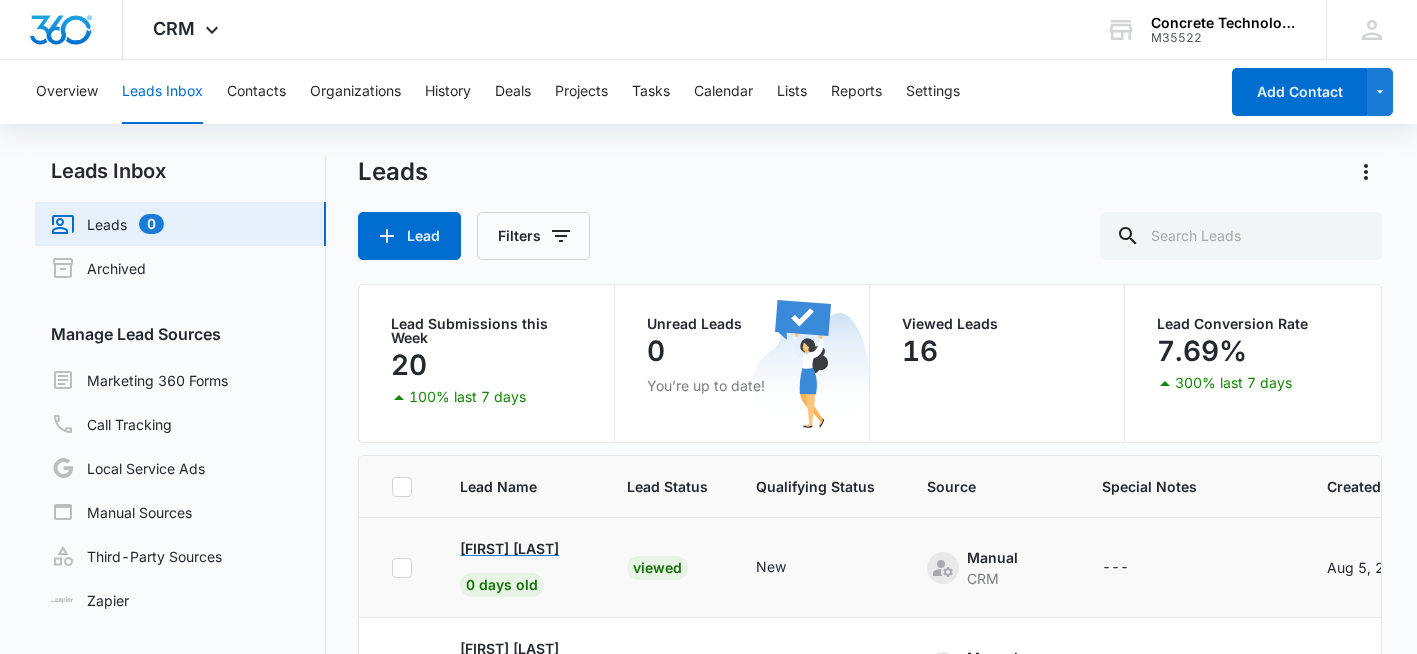 click on "[FIRST] [LAST]" at bounding box center (509, 548) 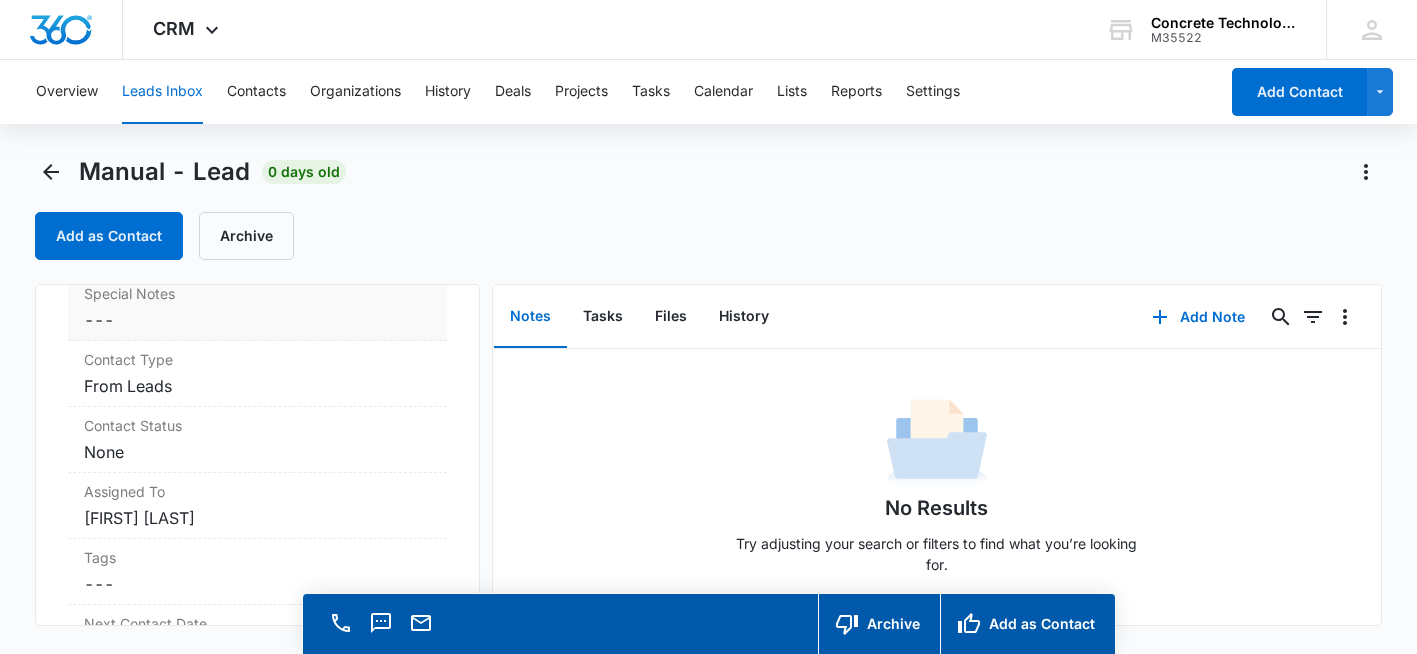 scroll, scrollTop: 800, scrollLeft: 0, axis: vertical 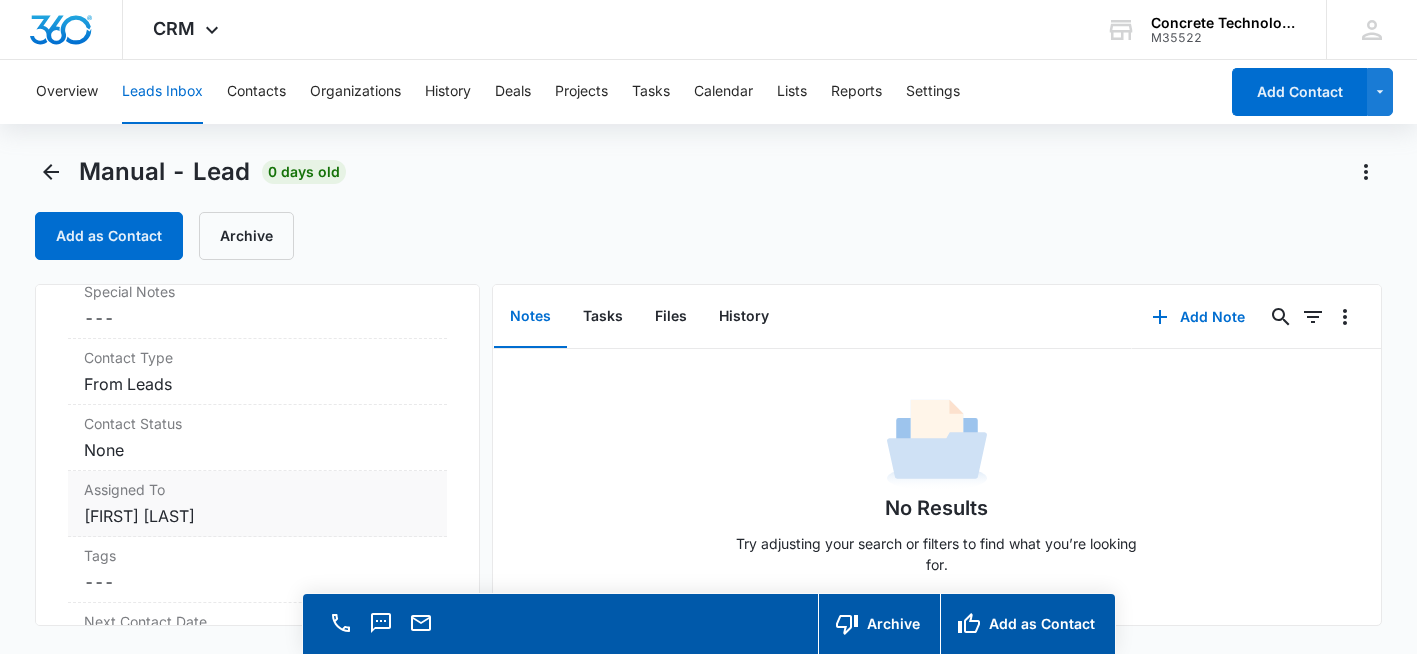 click on "Cancel Save Changes sonny restivo" at bounding box center (257, 516) 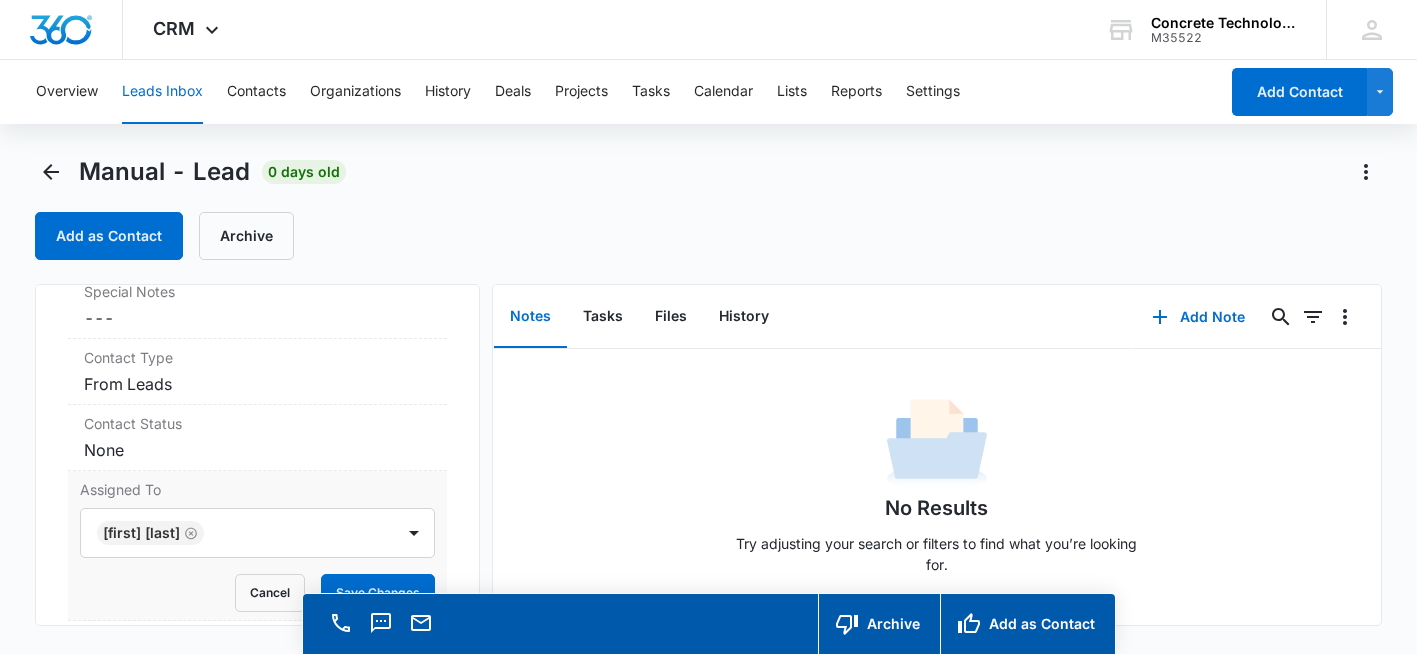 scroll, scrollTop: 900, scrollLeft: 0, axis: vertical 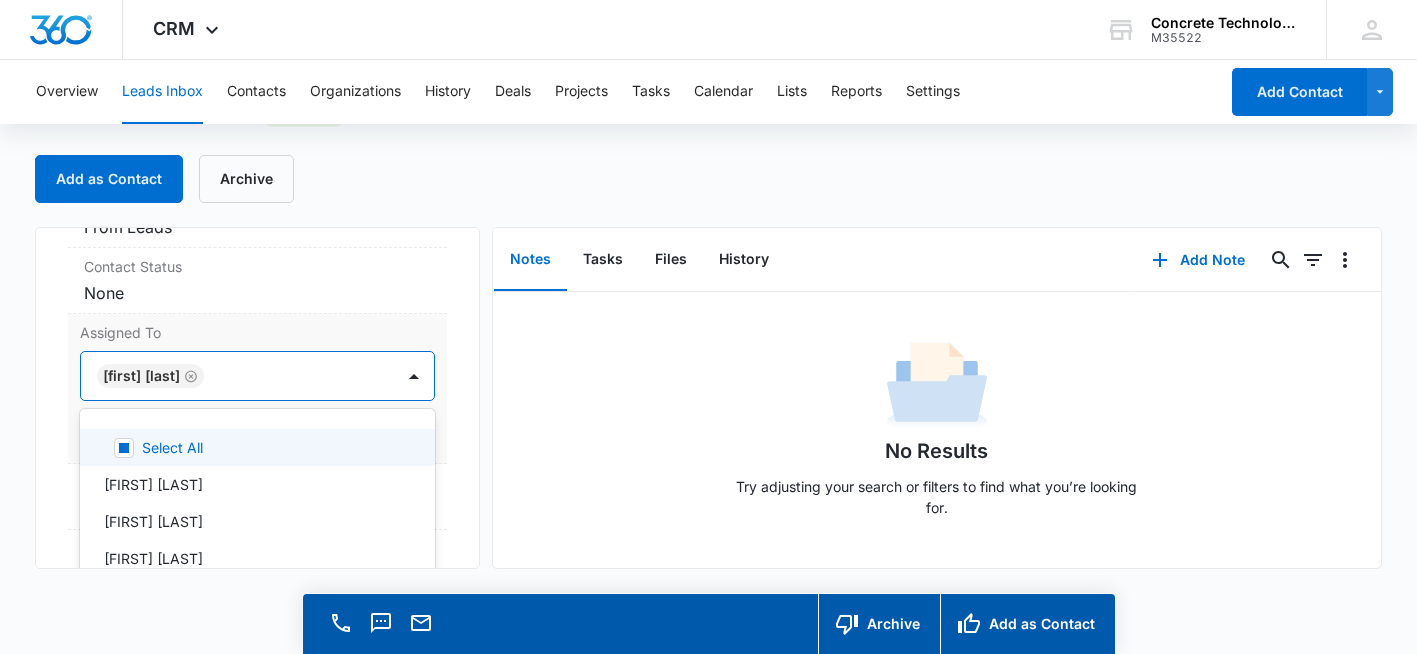 click on "6 results available. Use Up and Down to choose options, press Enter to select the currently focused option, press Escape to exit the menu, press Tab to select the option and exit the menu. sonny restivo Select All Robert Matthews Chip Fowler Larry Cutsinger sonny restivo Mike Delduca" at bounding box center (257, 376) 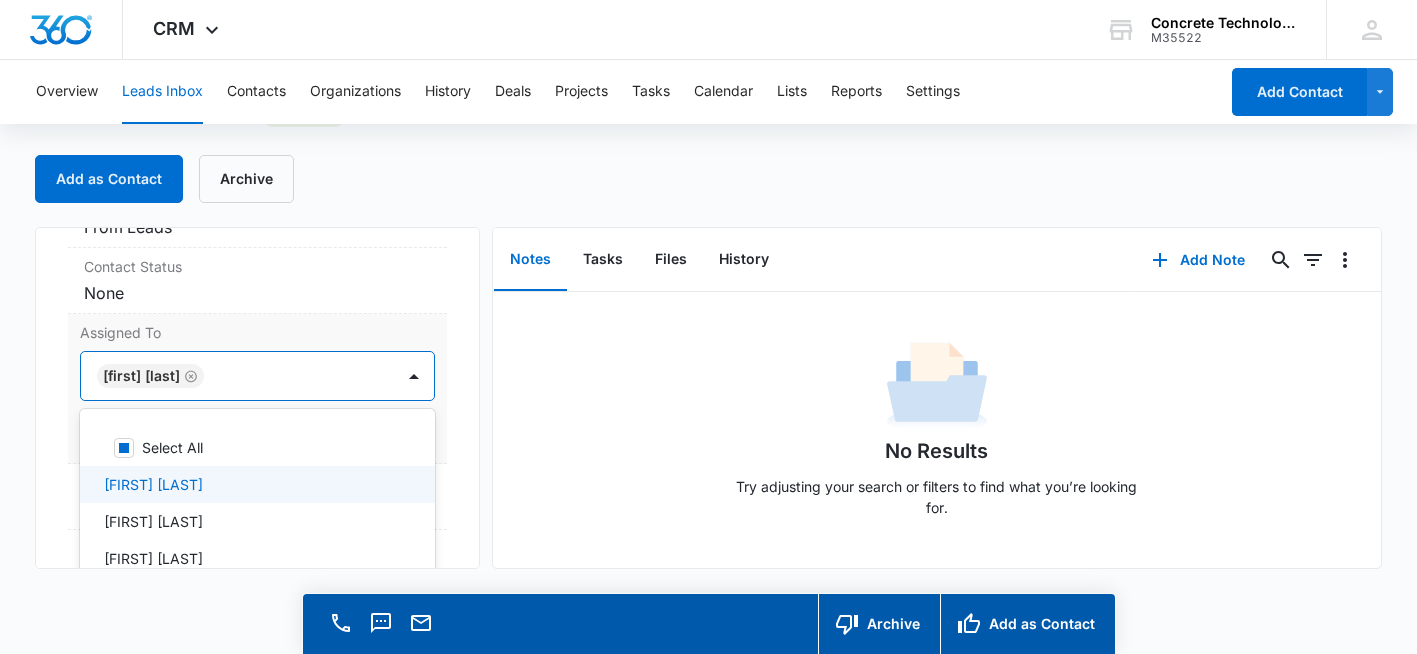 scroll, scrollTop: 53, scrollLeft: 0, axis: vertical 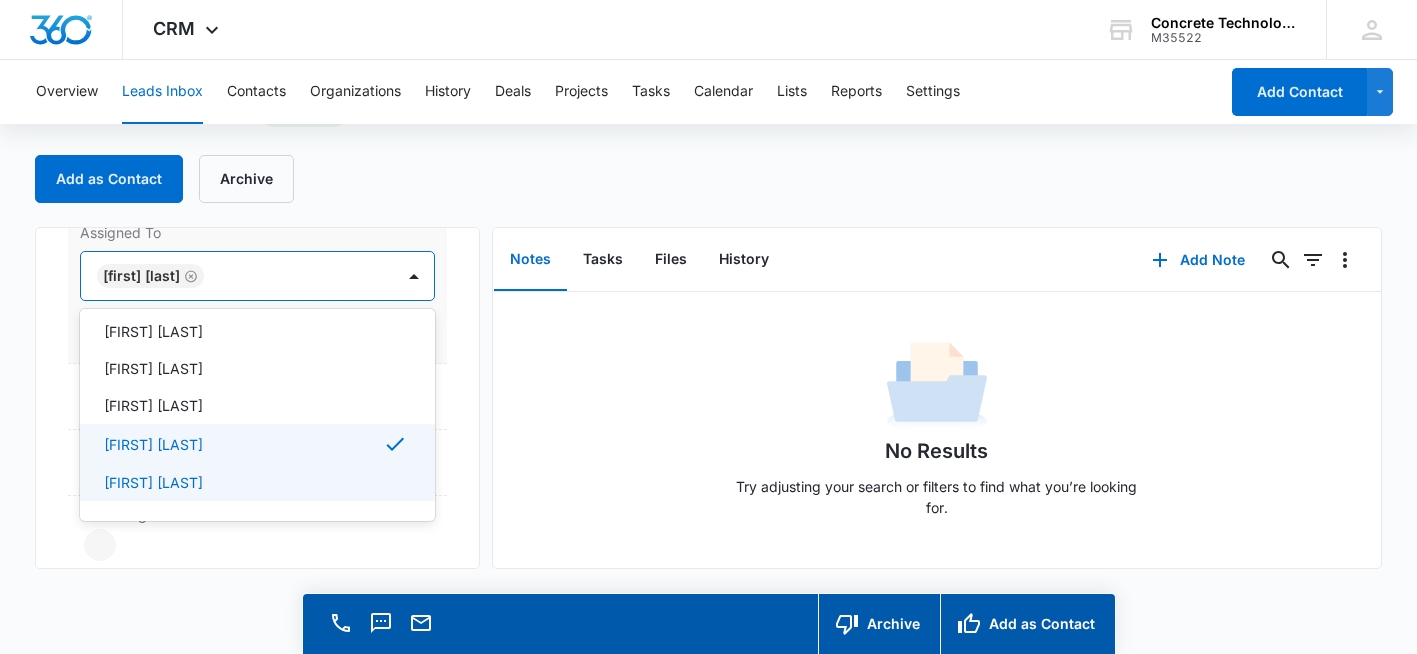click on "[FIRST] [LAST]" at bounding box center [255, 482] 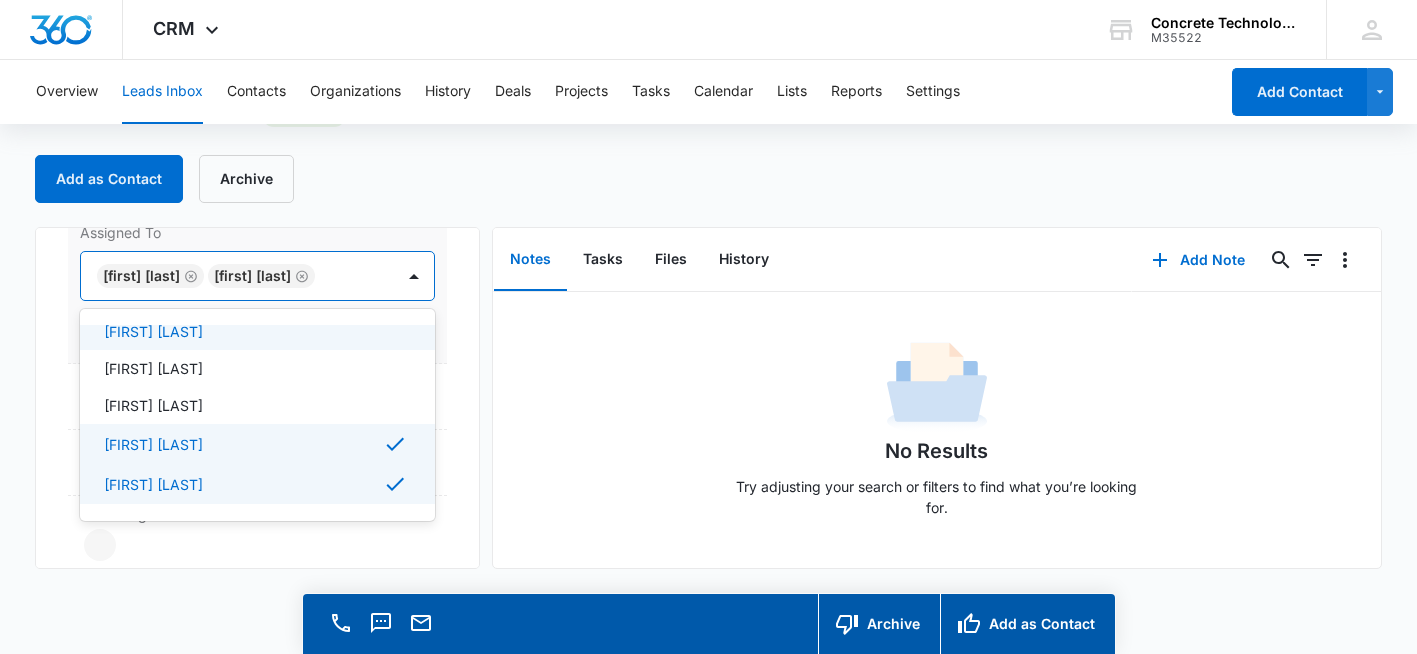 click 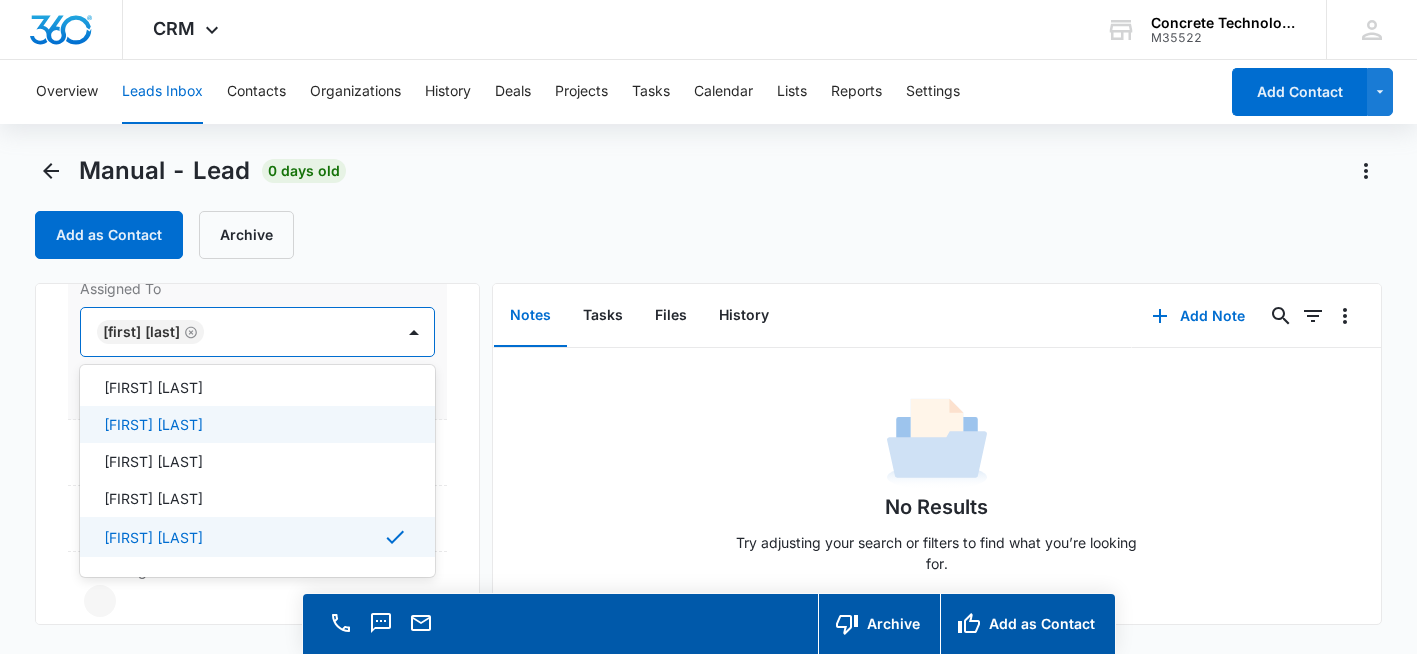 scroll, scrollTop: 0, scrollLeft: 0, axis: both 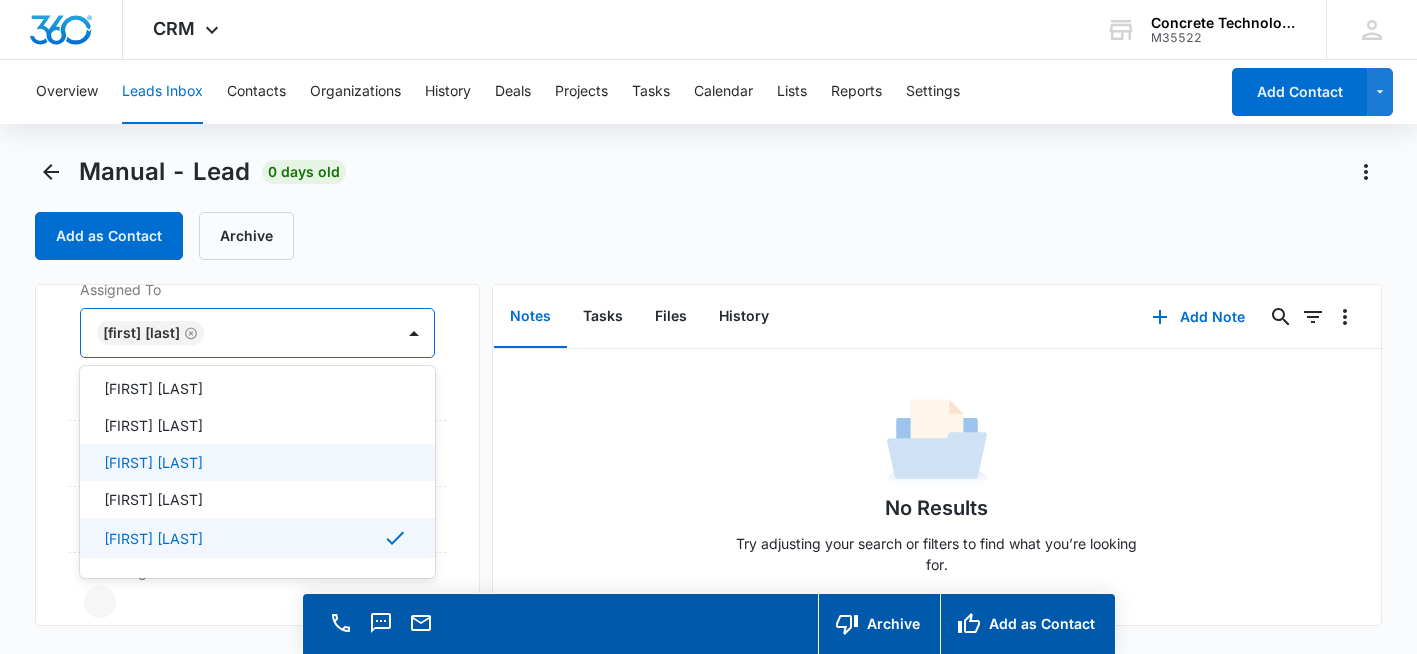 click on "Manual Contact Info Name Cancel Save Changes Douglas Harris Phone Cancel Save Changes (225) 888-2254 Email Cancel Save Changes douglasharris4464@gmail.com Organization Cancel Save Changes --- Address Cancel Save Changes Rosedale LA 70772 Details Qualifying Status Cancel Save Changes New Lead Source Manual Lead Status Viewed Special Notes Cancel Save Changes --- Contact Type Cancel Save Changes From Leads Contact Status Cancel Save Changes None Assigned To option sonny restivo, deselected. 6 results available. Use Up and Down to choose options, press Enter to select the currently focused option, press Escape to exit the menu, press Tab to select the option and exit the menu. Mike Delduca Select All Robert Matthews Chip Fowler Larry Cutsinger sonny restivo Mike Delduca Cancel Save Changes Tags Cancel Save Changes --- Next Contact Date Cancel Save Changes --- Color Tag Current Color: Cancel Save Changes ID 981 Created Aug 5, 2025 at 1:21pm Additional Contact Info Best Way To Contact Cancel Save Changes --- ---" at bounding box center (257, 455) 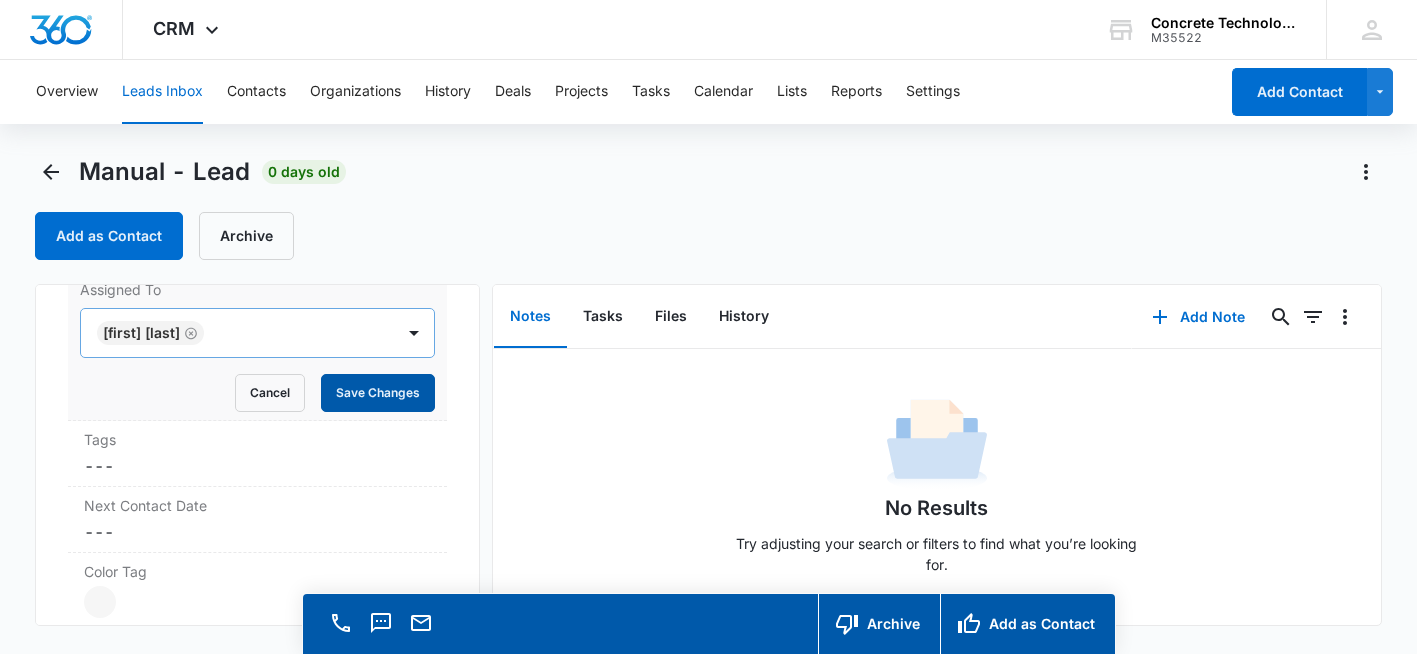 click on "Save Changes" at bounding box center (378, 393) 